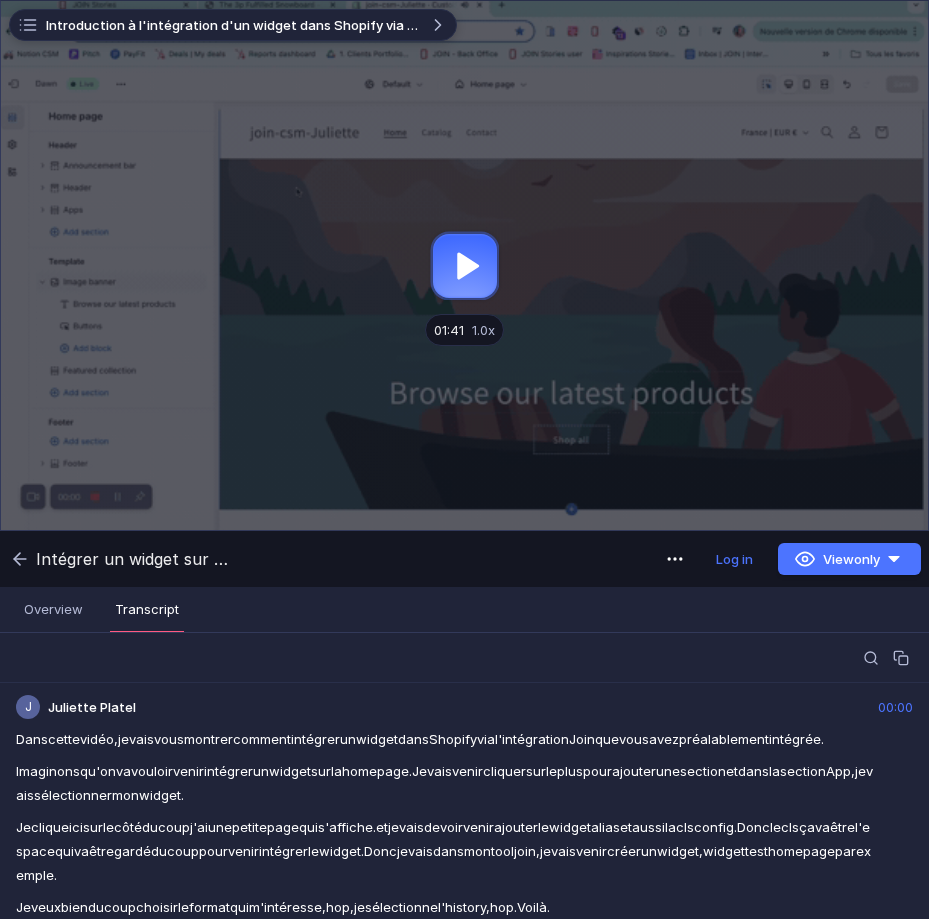 scroll, scrollTop: 0, scrollLeft: 0, axis: both 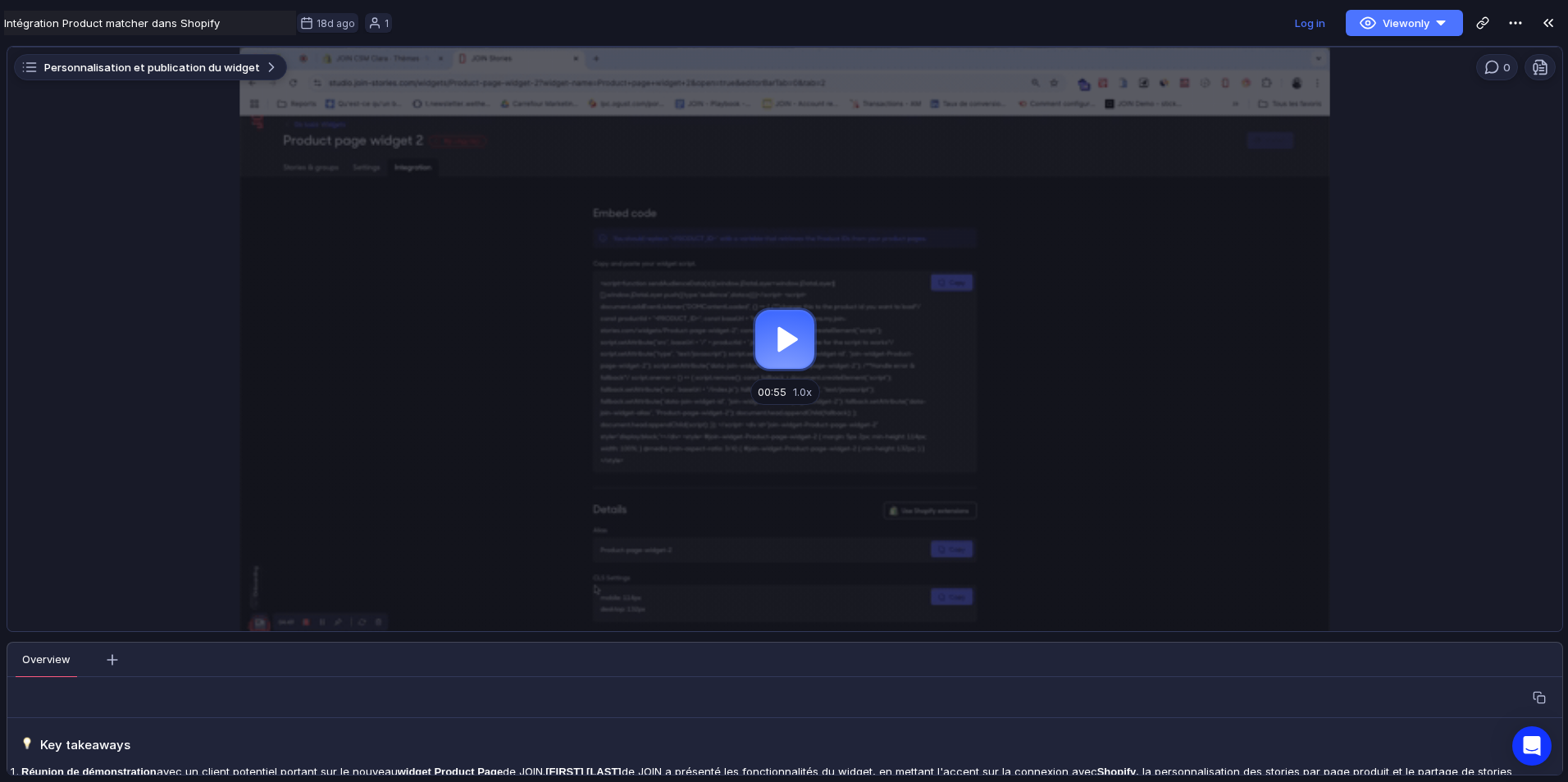 click at bounding box center [785, 339] 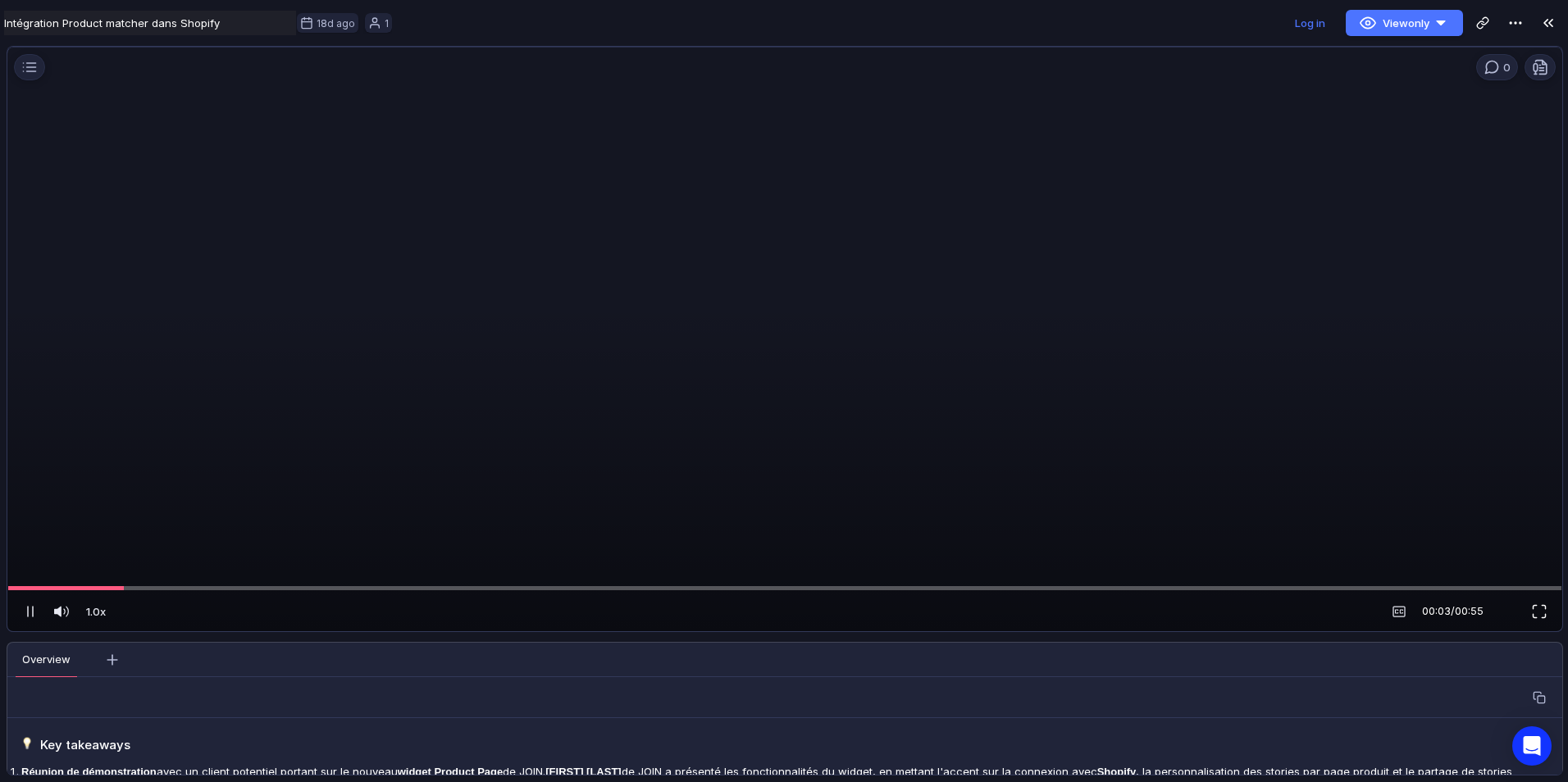 click at bounding box center (1539, 612) 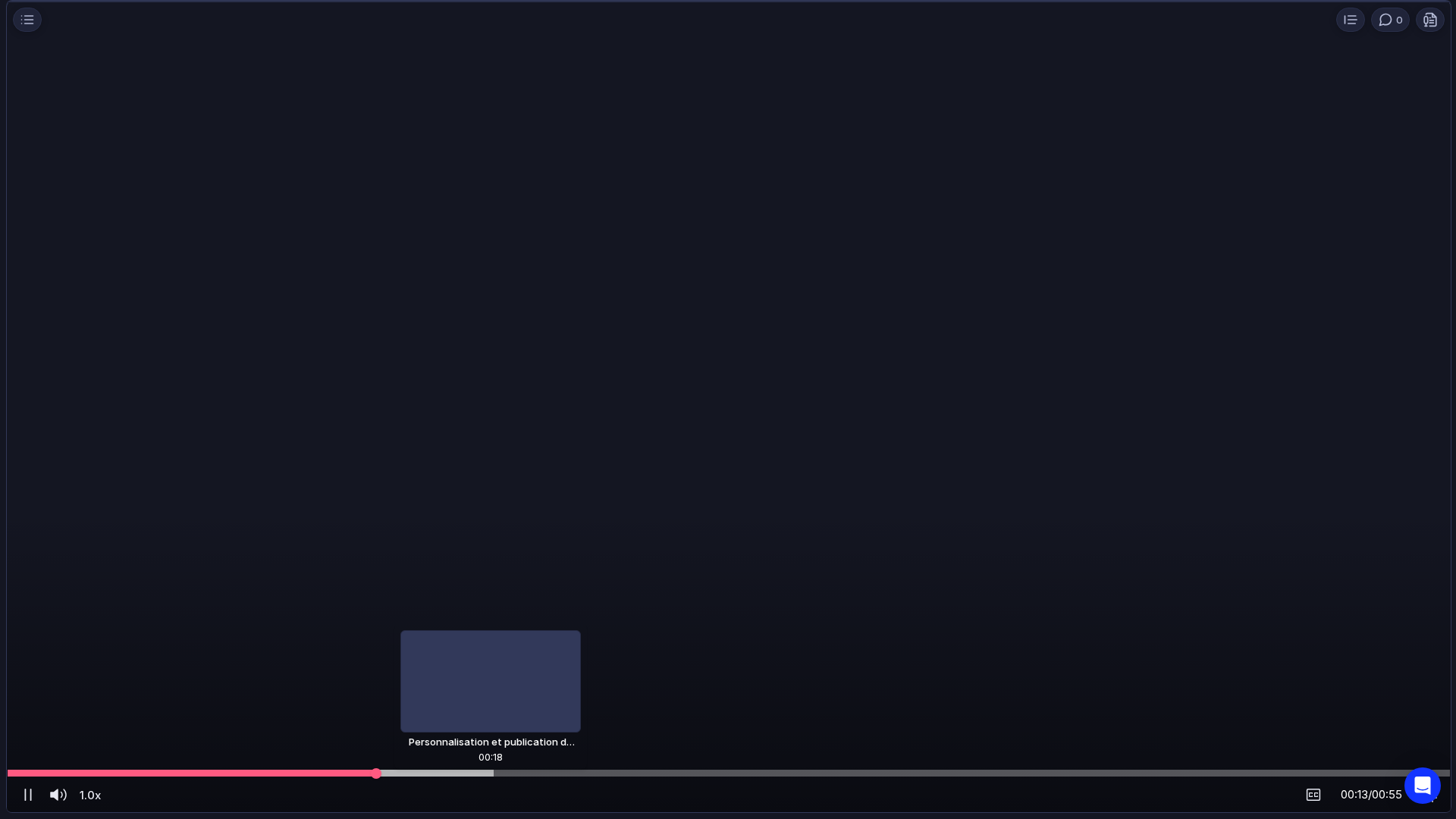 click at bounding box center [729, 773] 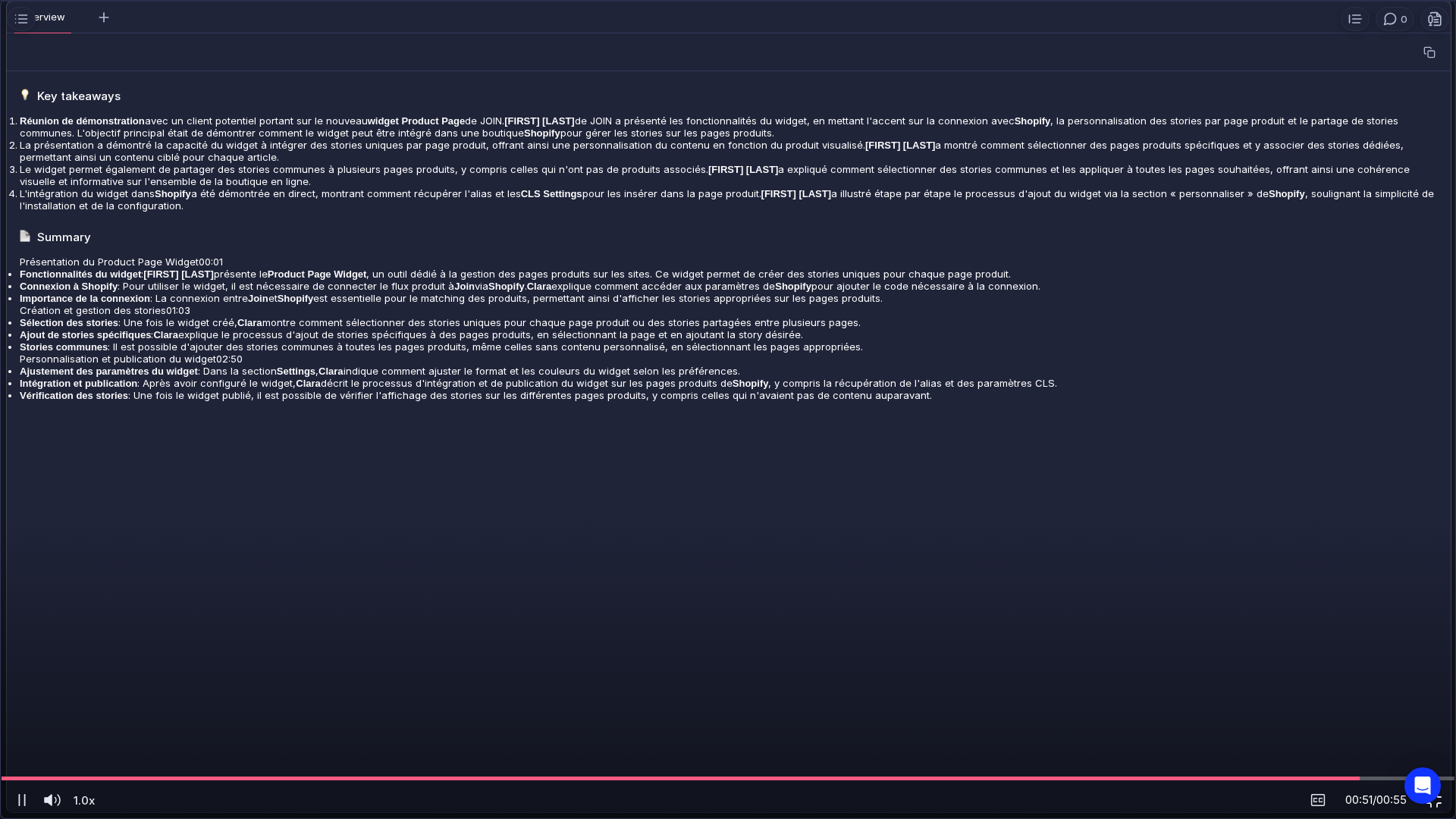 click at bounding box center (1434, 800) 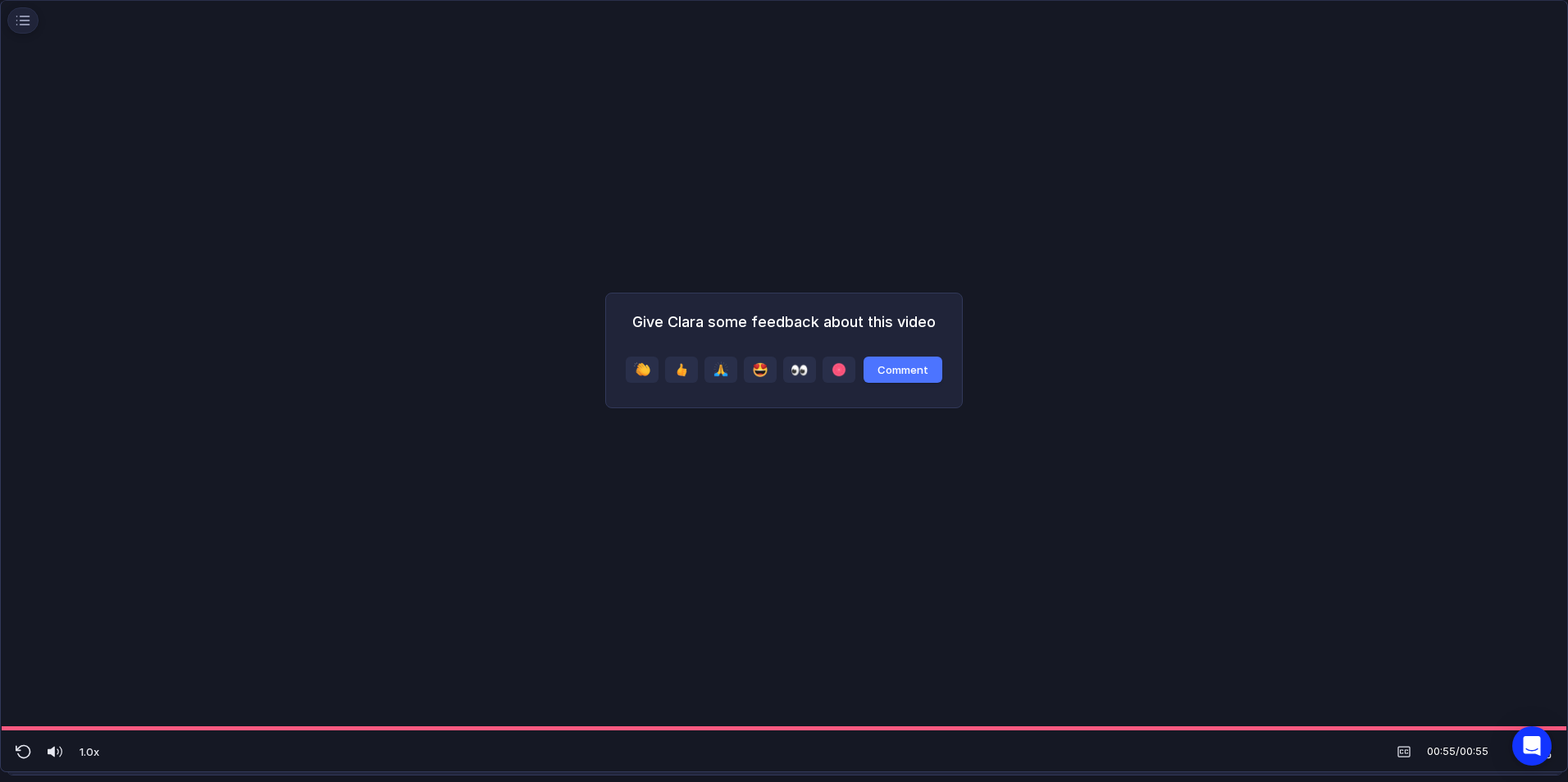 scroll, scrollTop: 0, scrollLeft: 0, axis: both 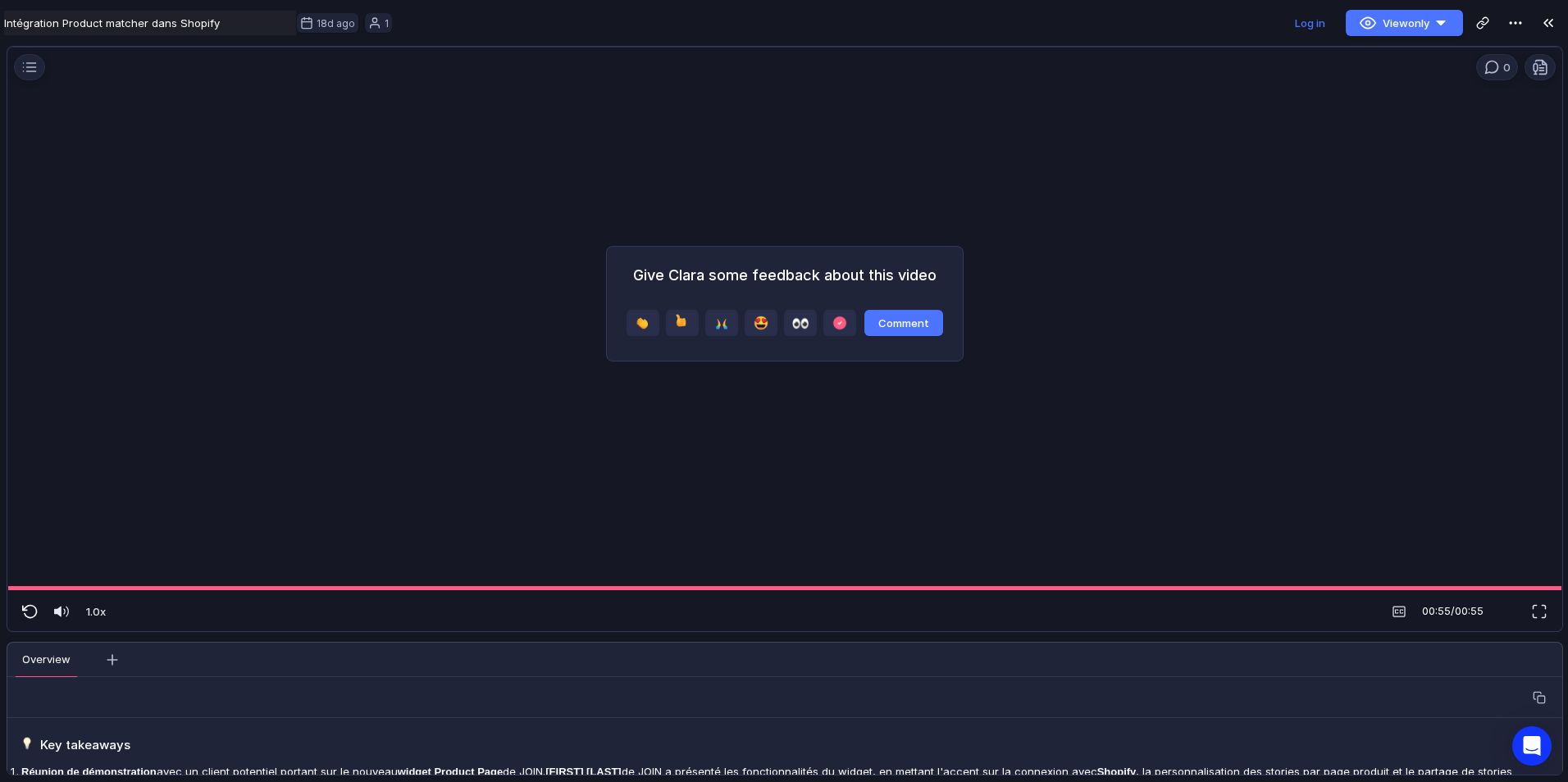 click at bounding box center (30, 612) 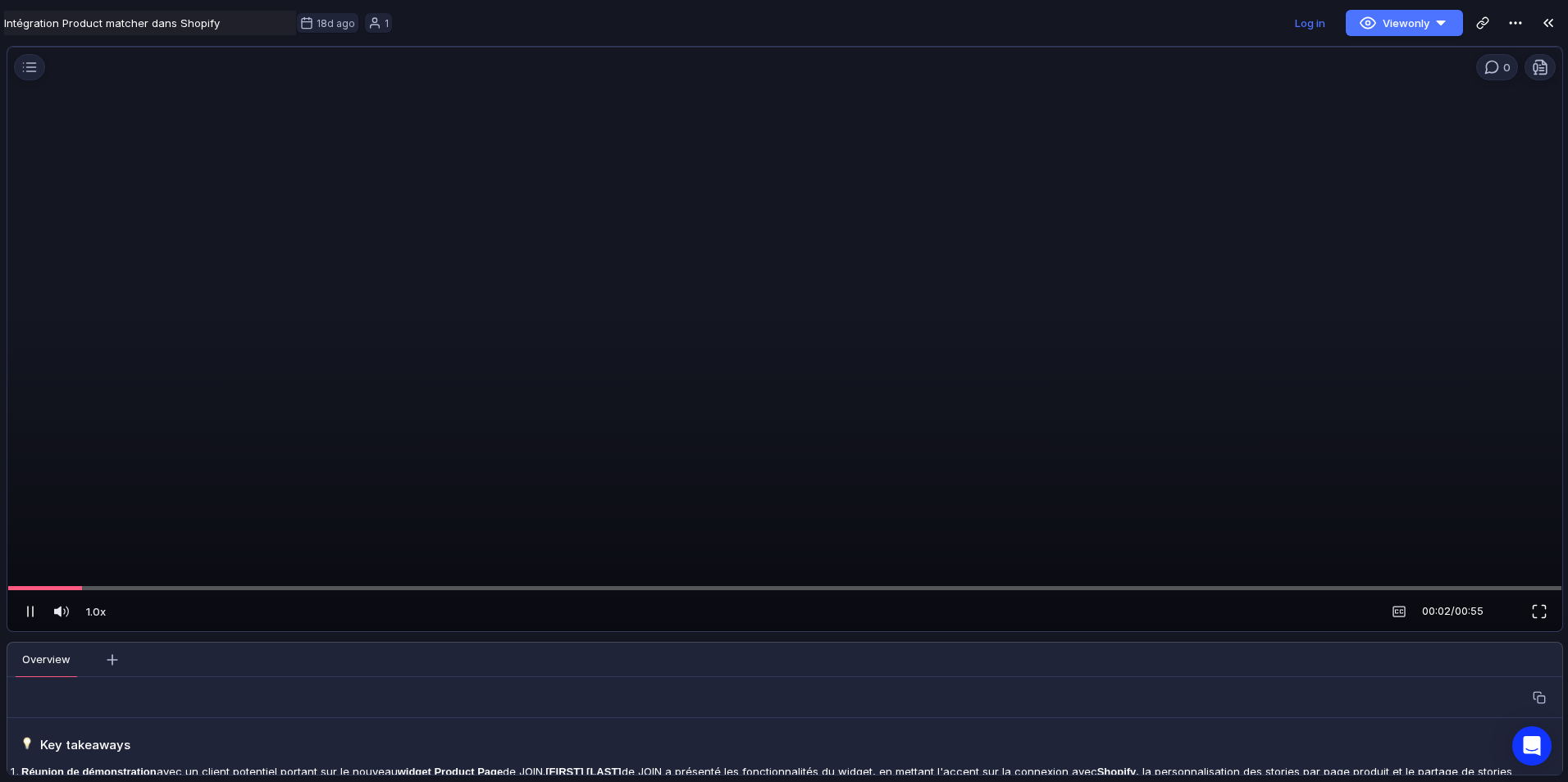 click at bounding box center [1539, 612] 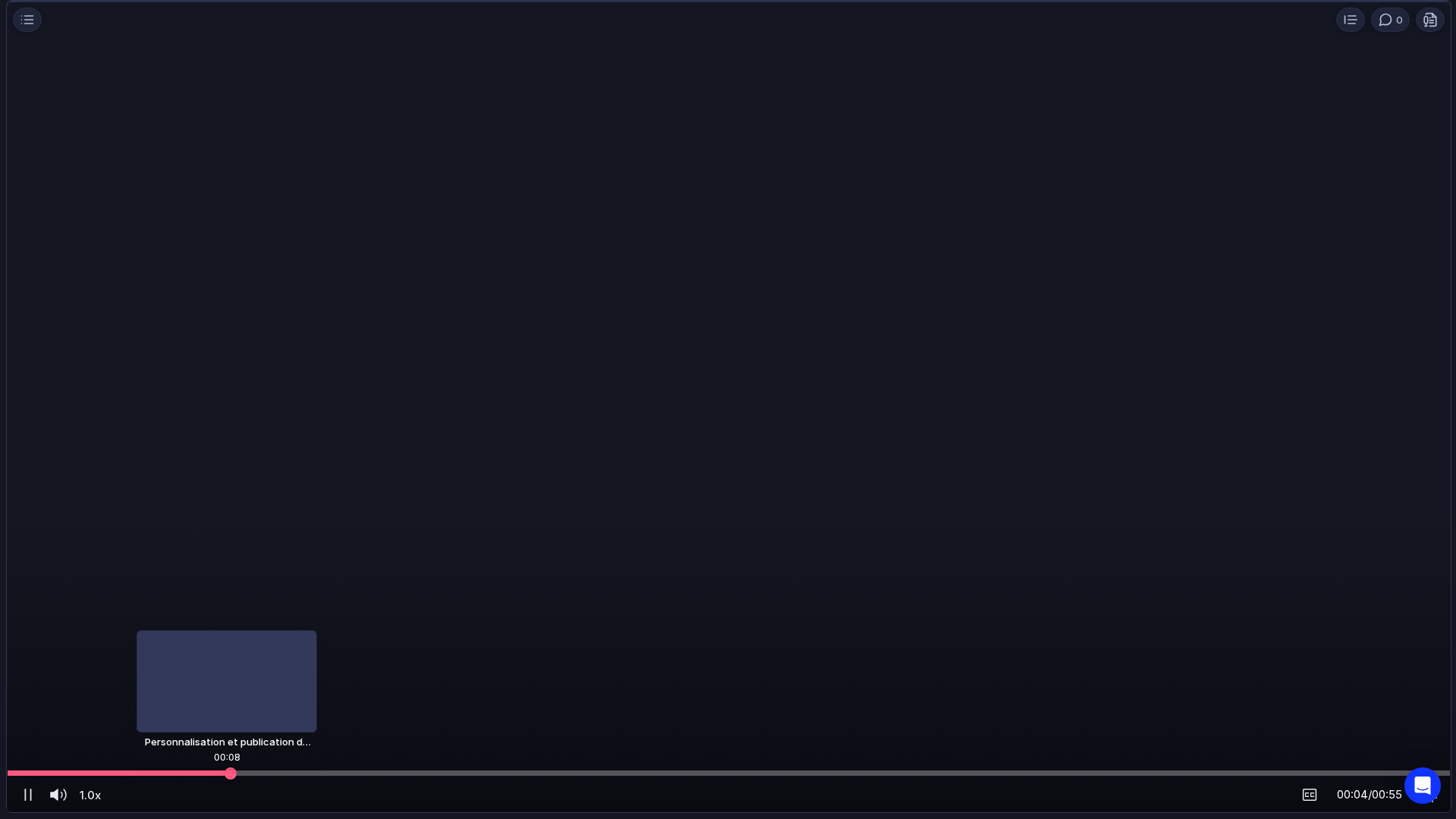 click at bounding box center (729, 773) 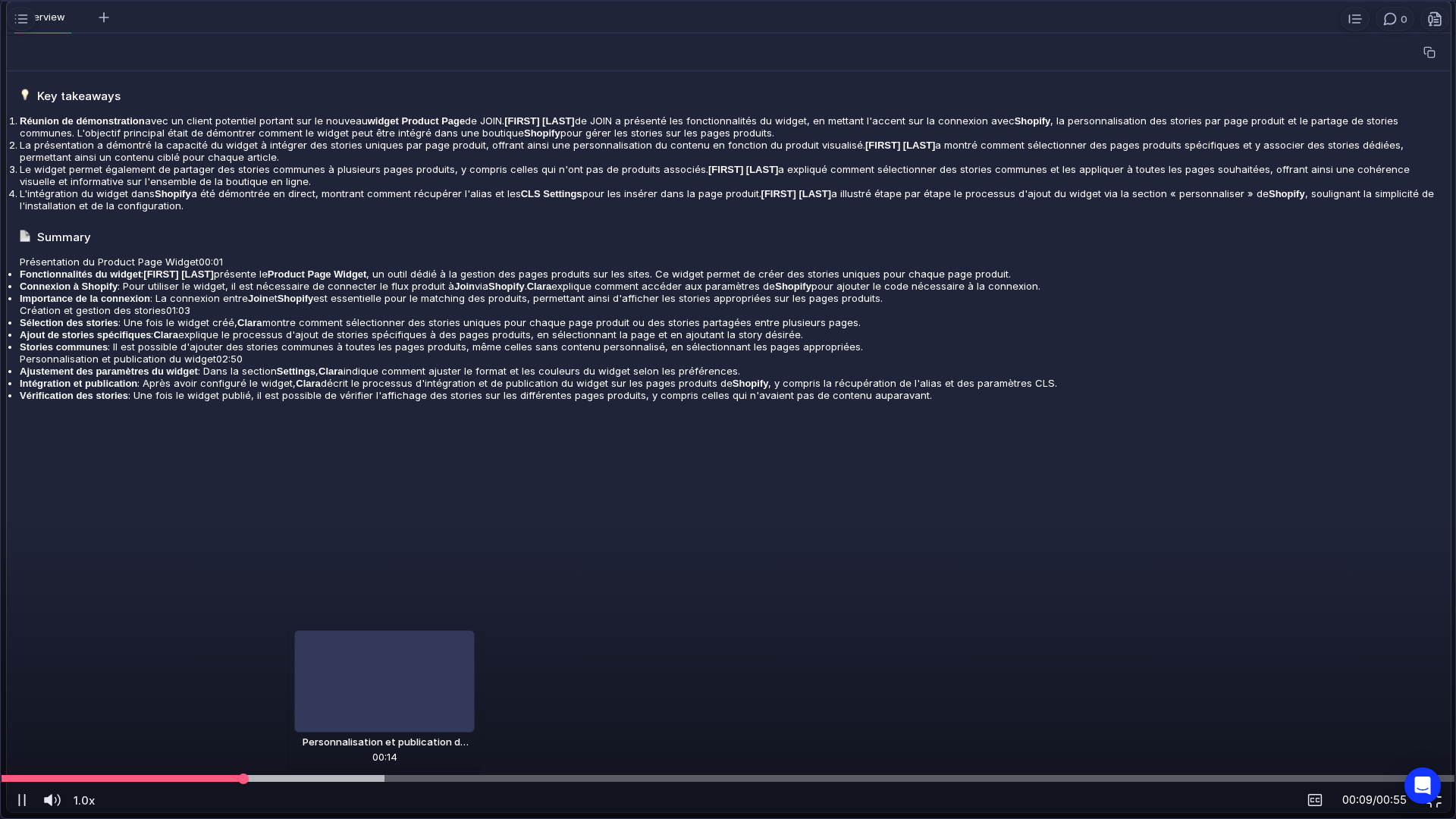 click at bounding box center (728, 778) 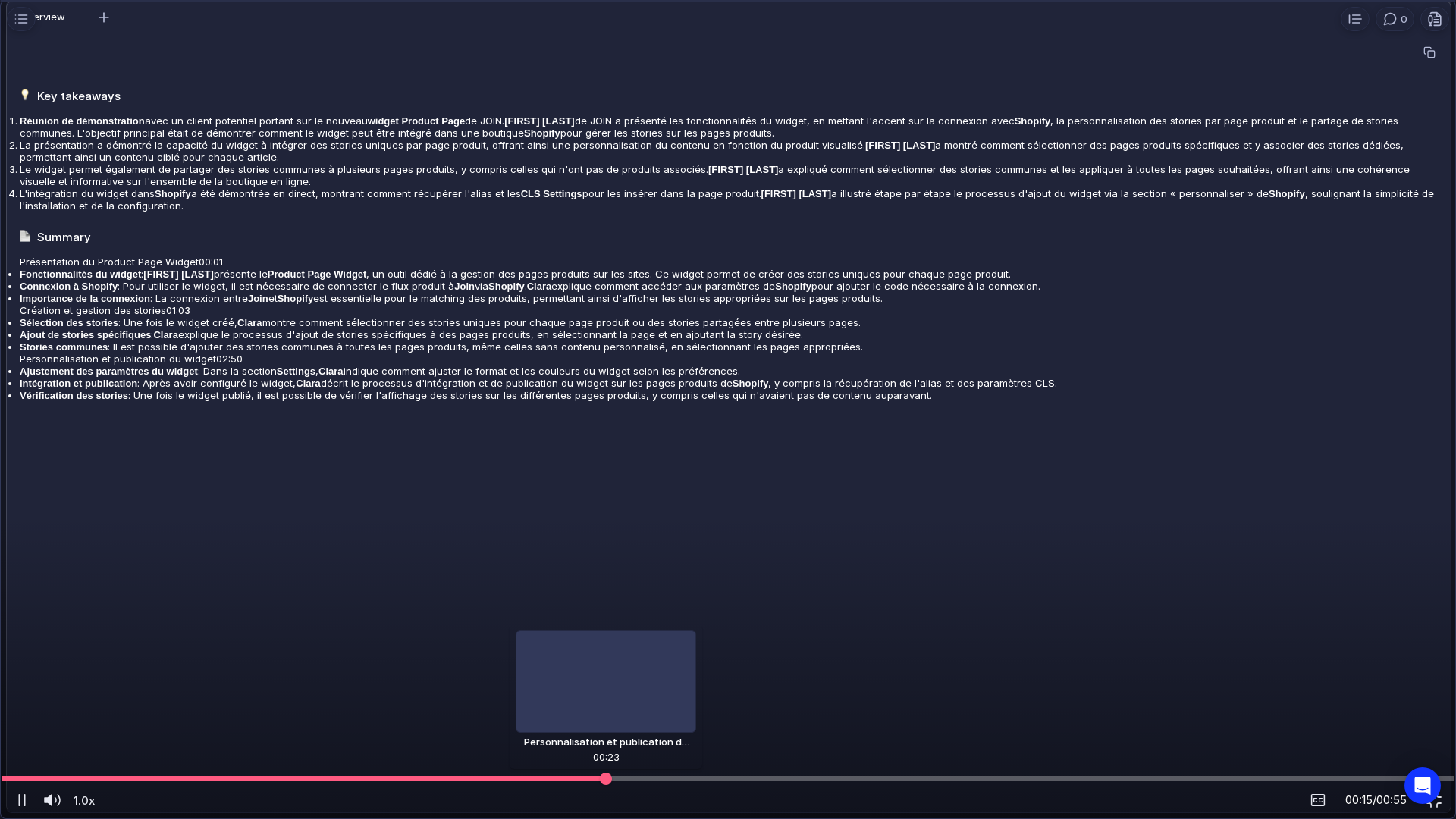 click at bounding box center (728, 778) 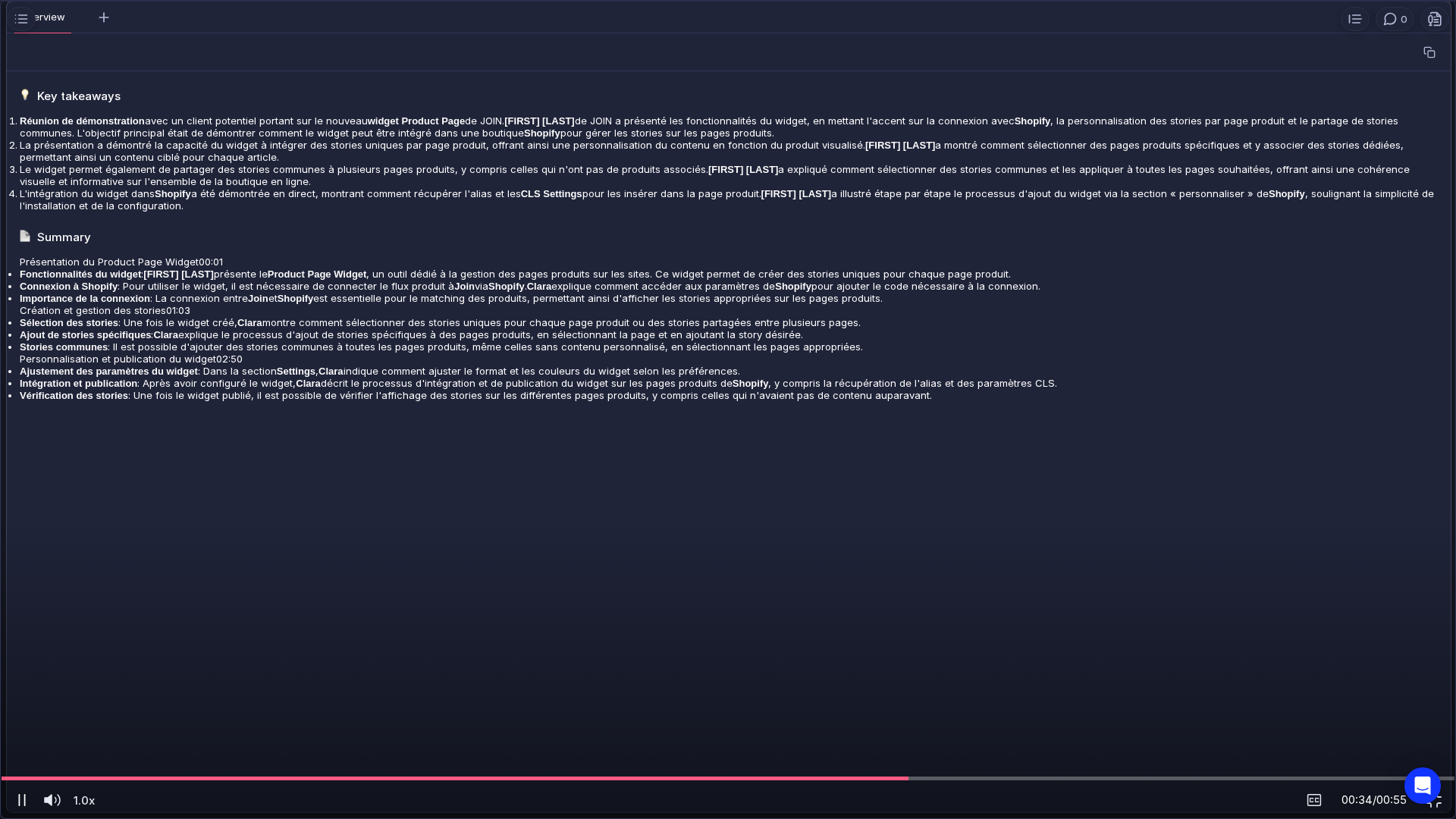 click at bounding box center (22, 800) 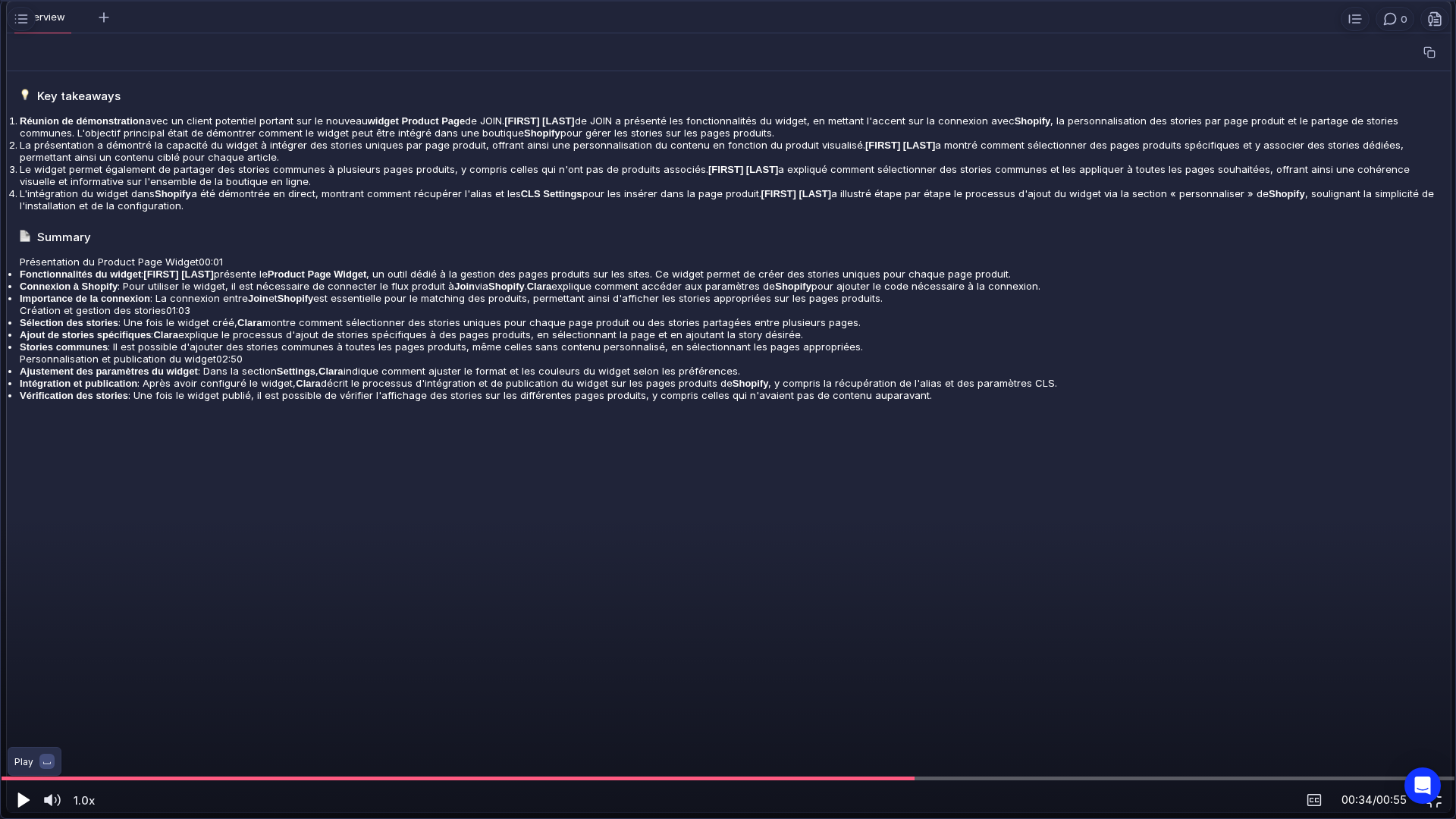 click at bounding box center (22, 800) 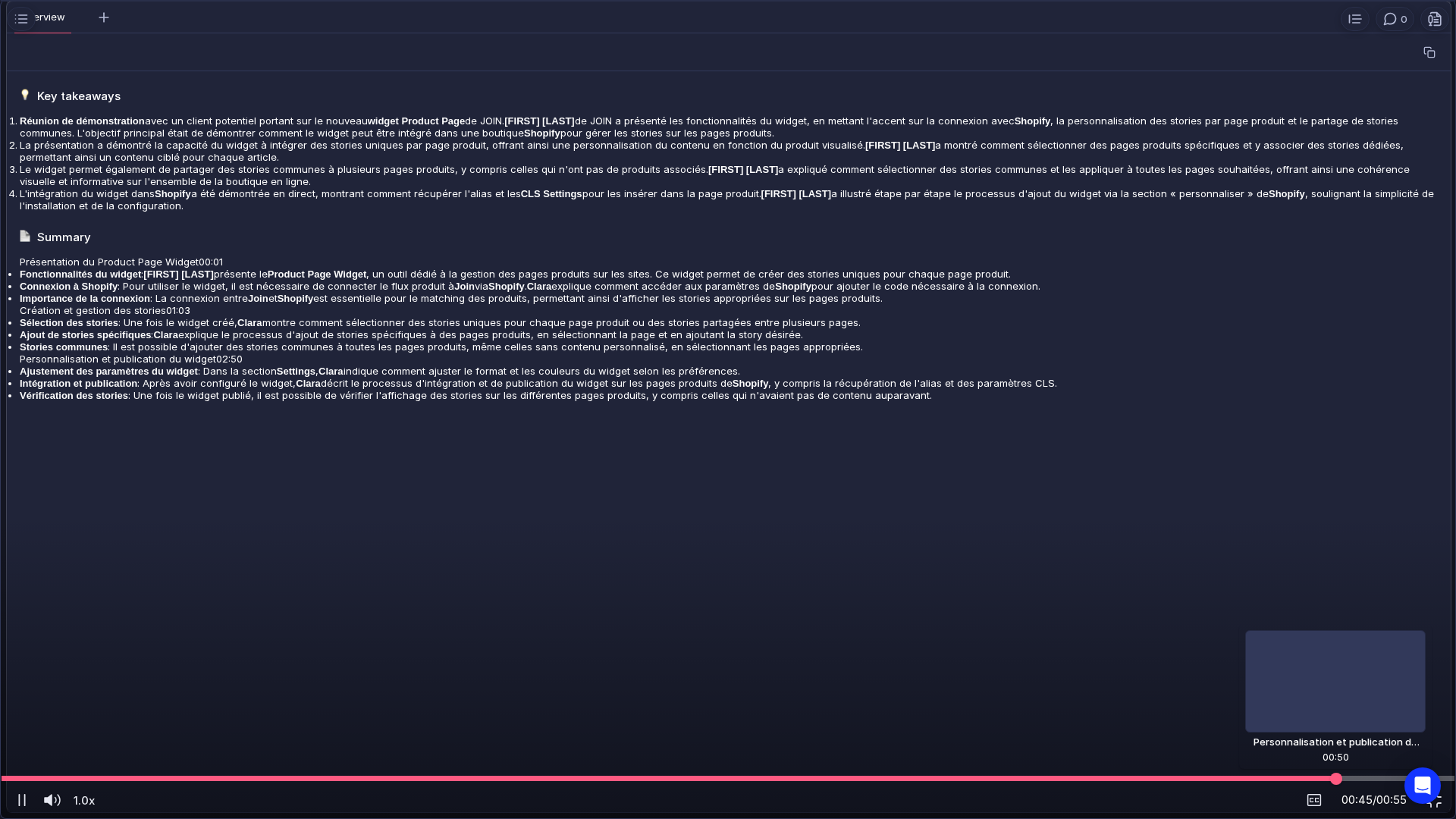 click at bounding box center [728, 778] 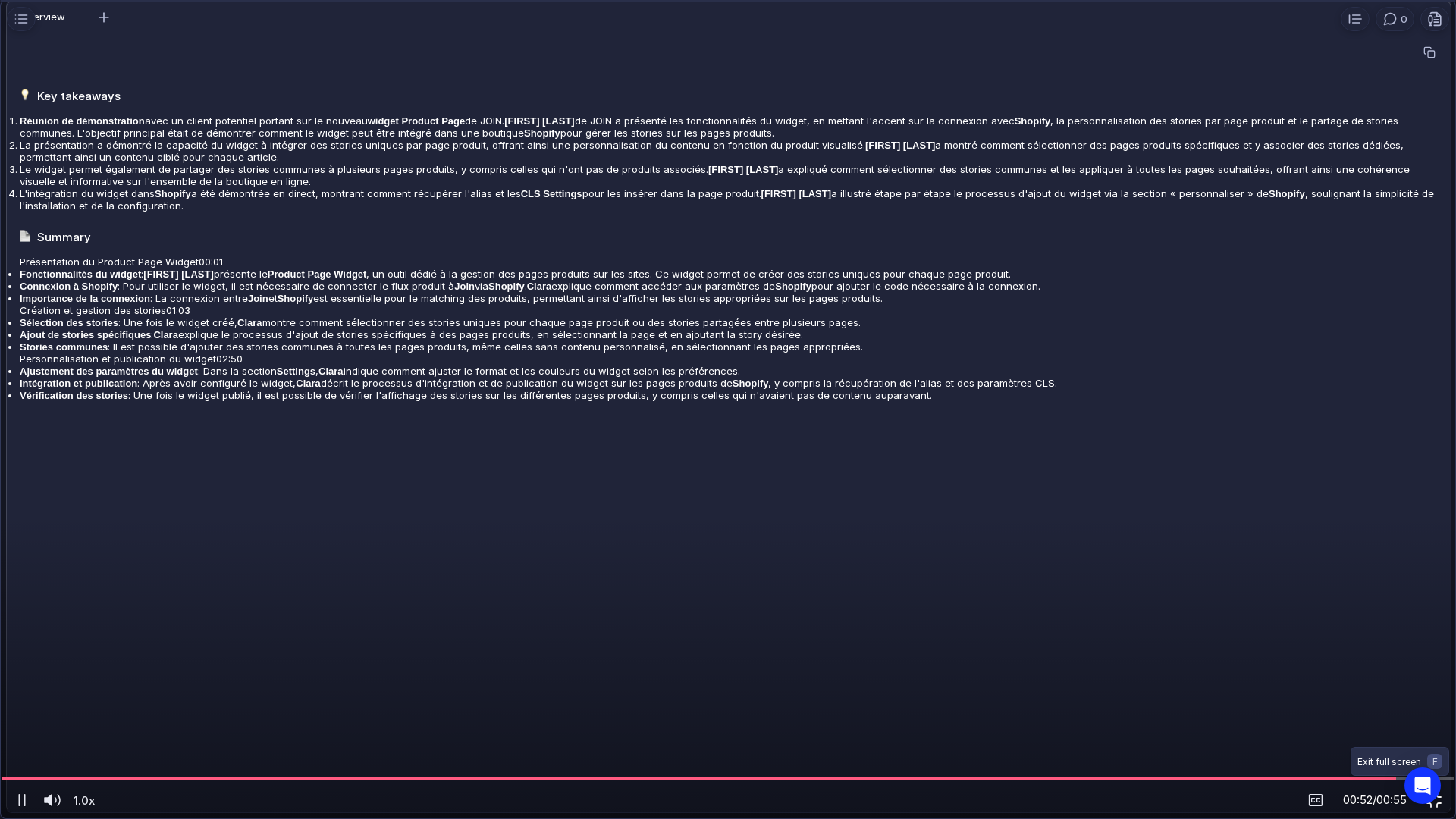 click at bounding box center (1434, 800) 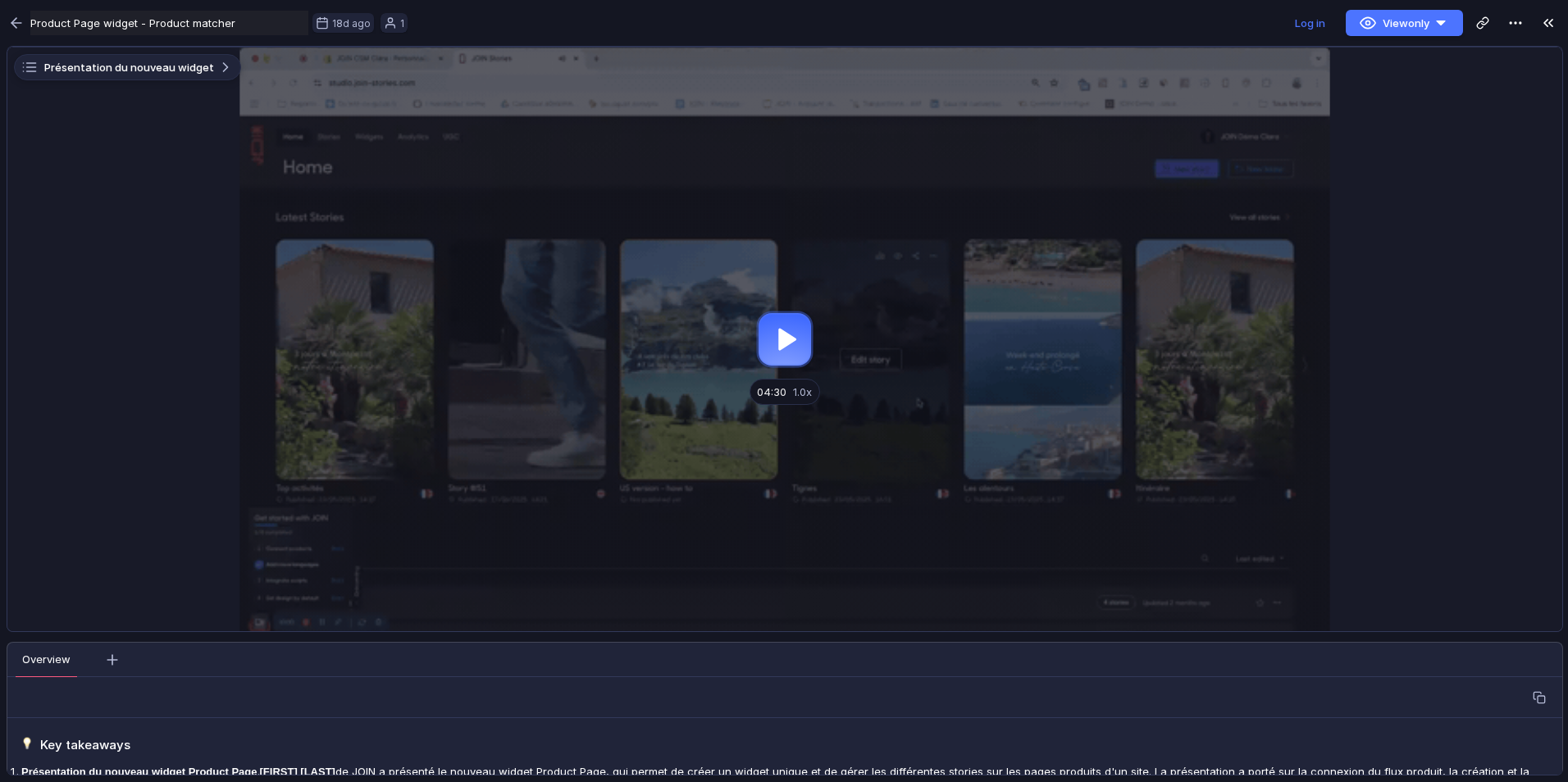 scroll, scrollTop: 0, scrollLeft: 0, axis: both 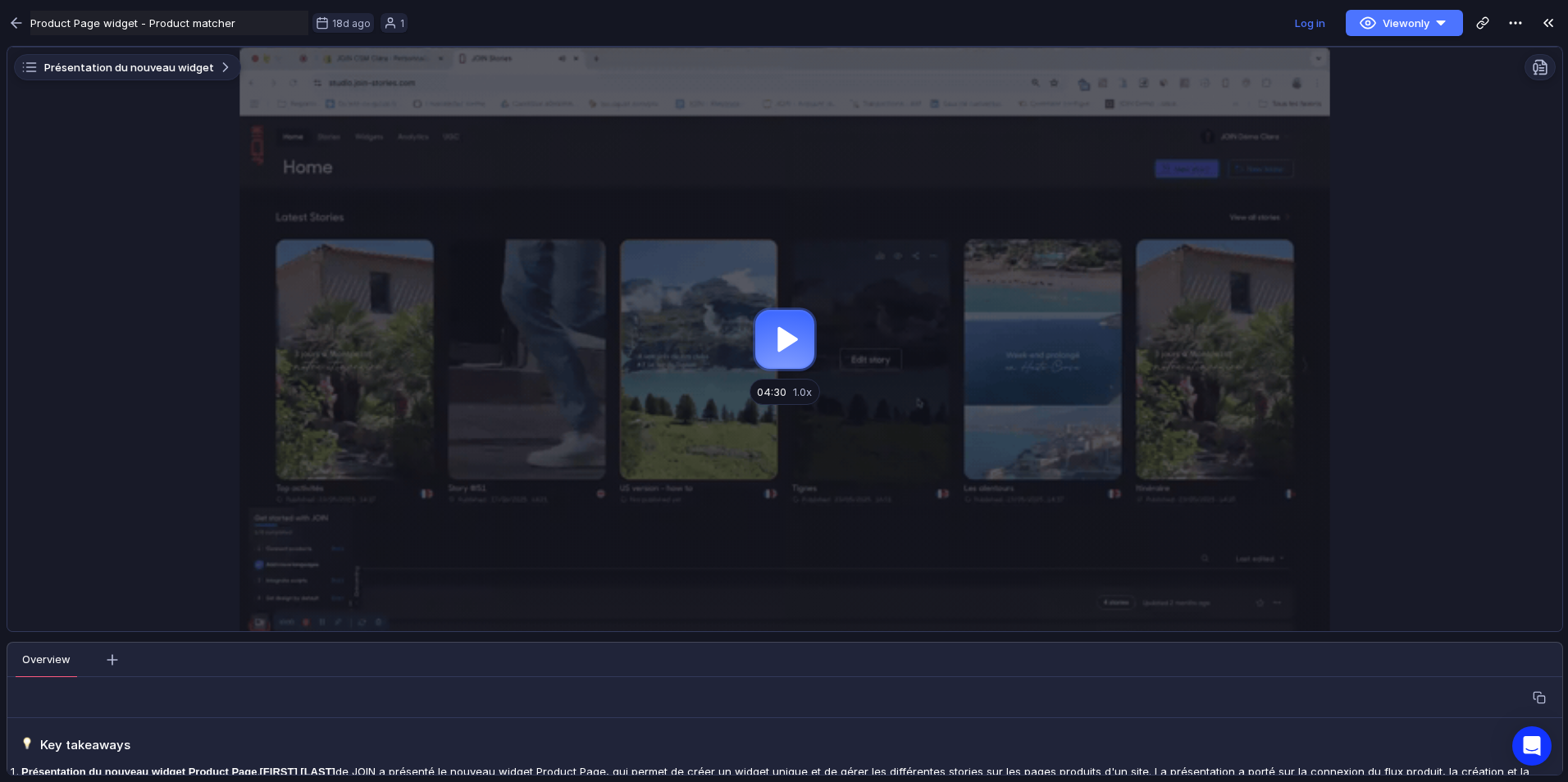 click at bounding box center (785, 339) 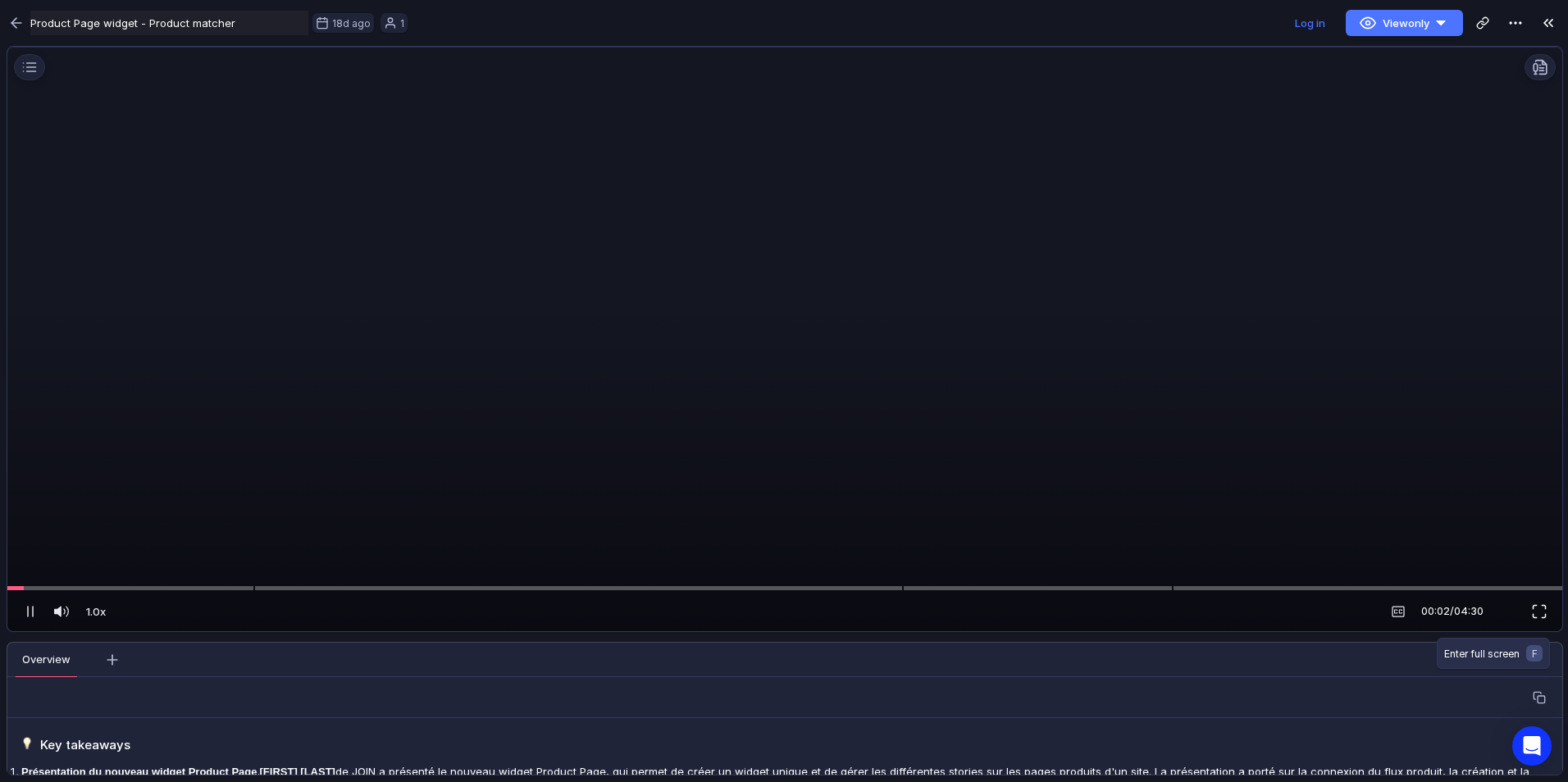 click at bounding box center [1539, 612] 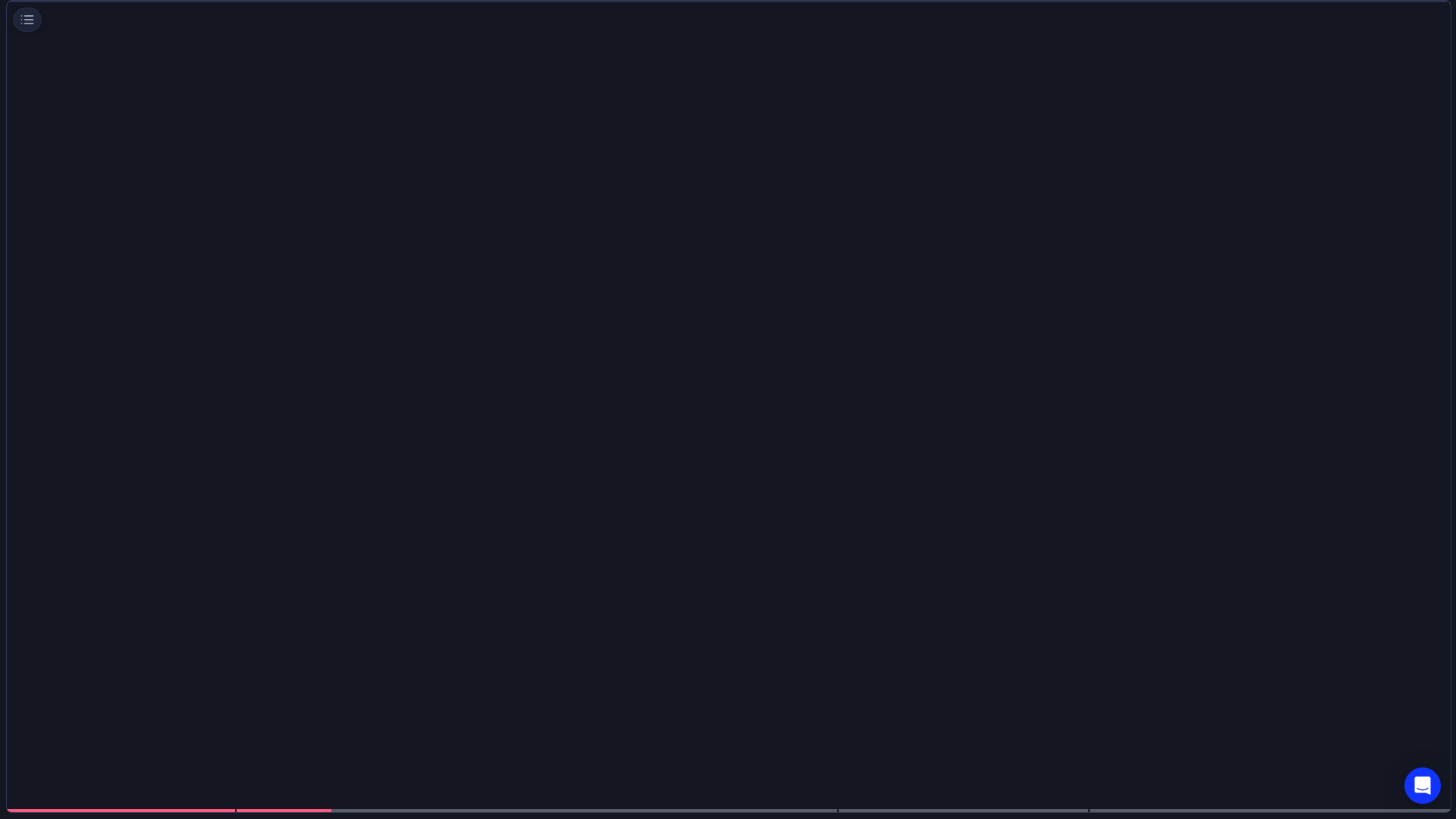 scroll, scrollTop: 28, scrollLeft: 0, axis: vertical 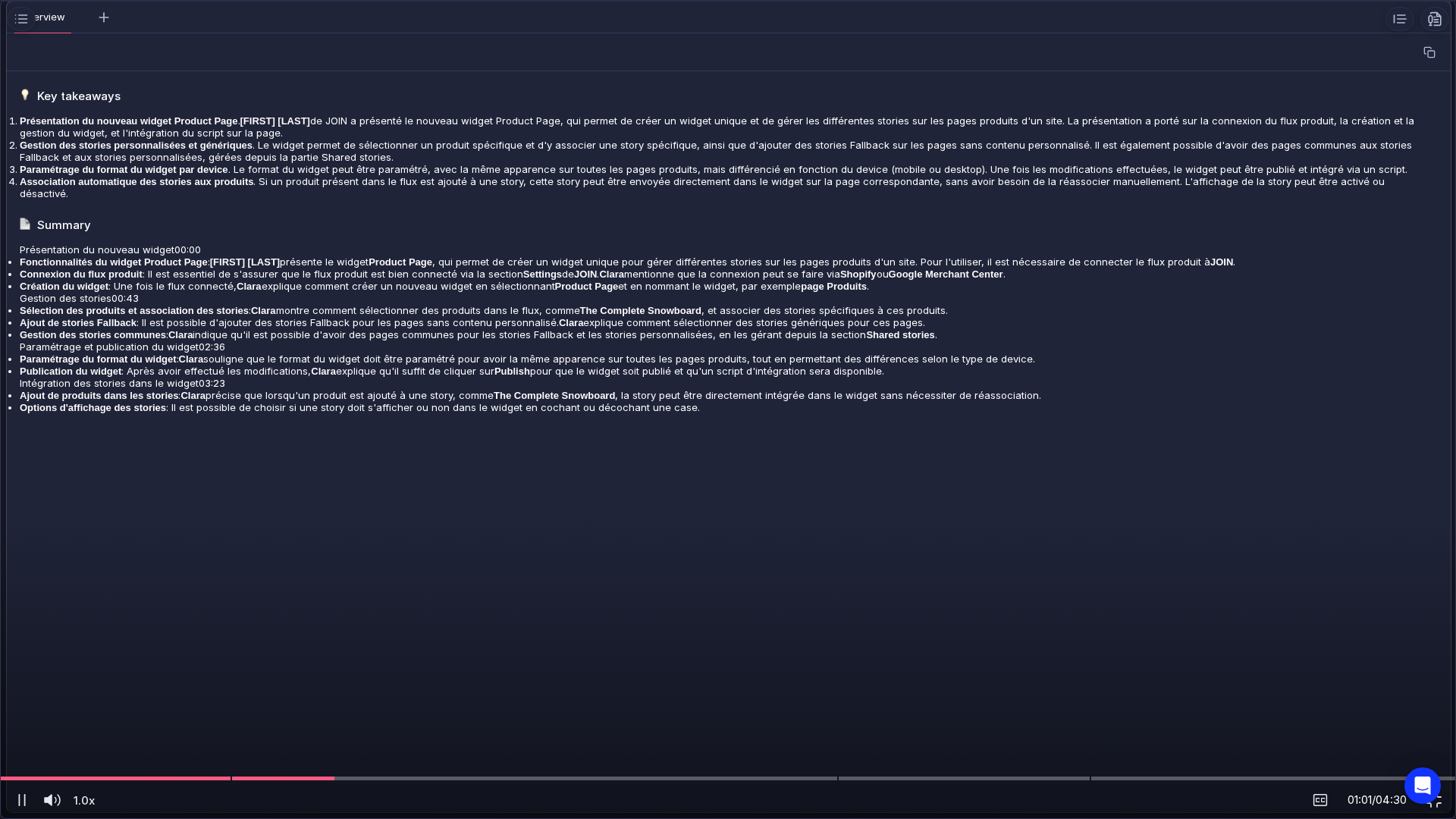 drag, startPoint x: 696, startPoint y: 456, endPoint x: 1185, endPoint y: 438, distance: 489.33 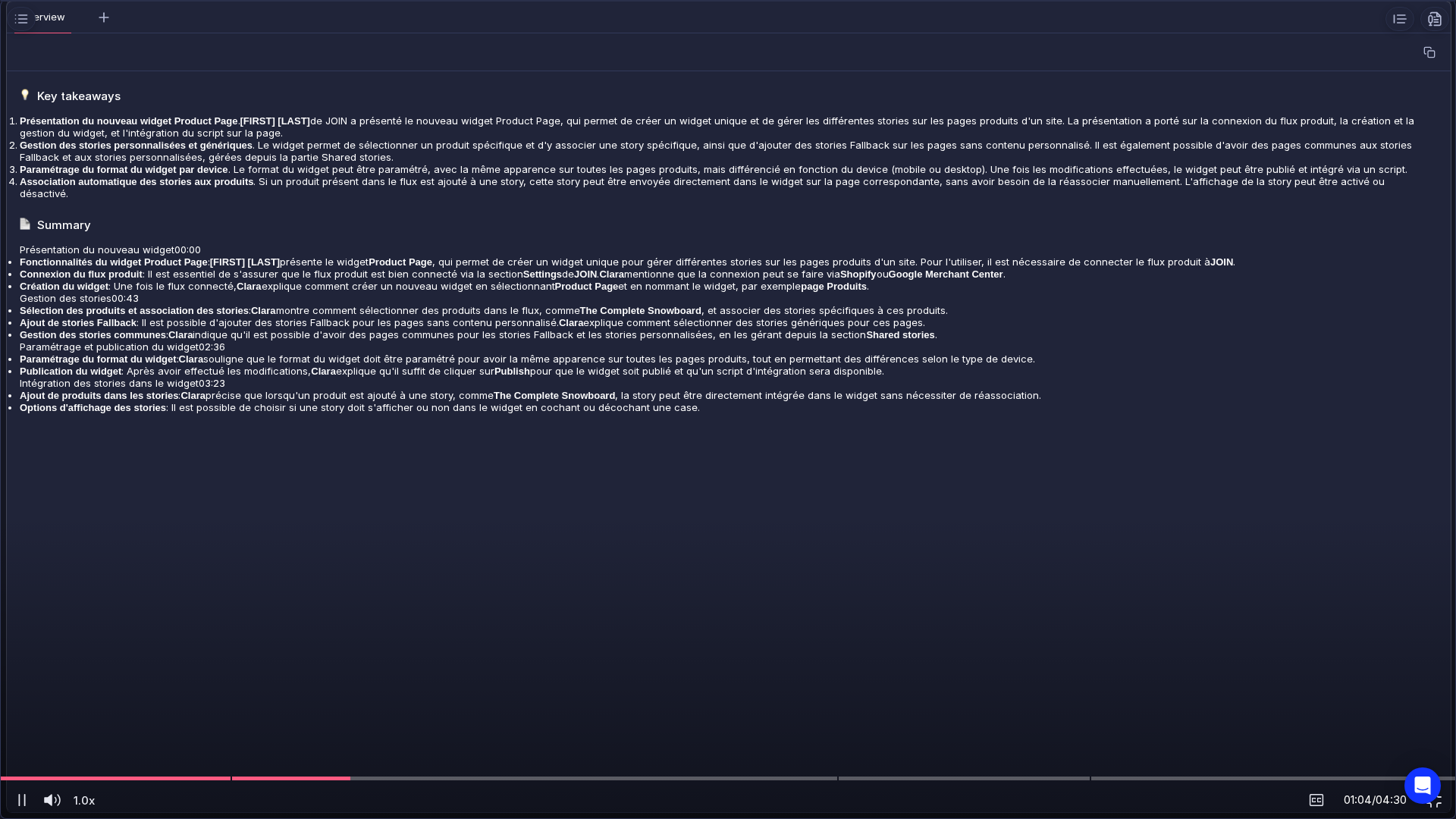 click at bounding box center (728, 410) 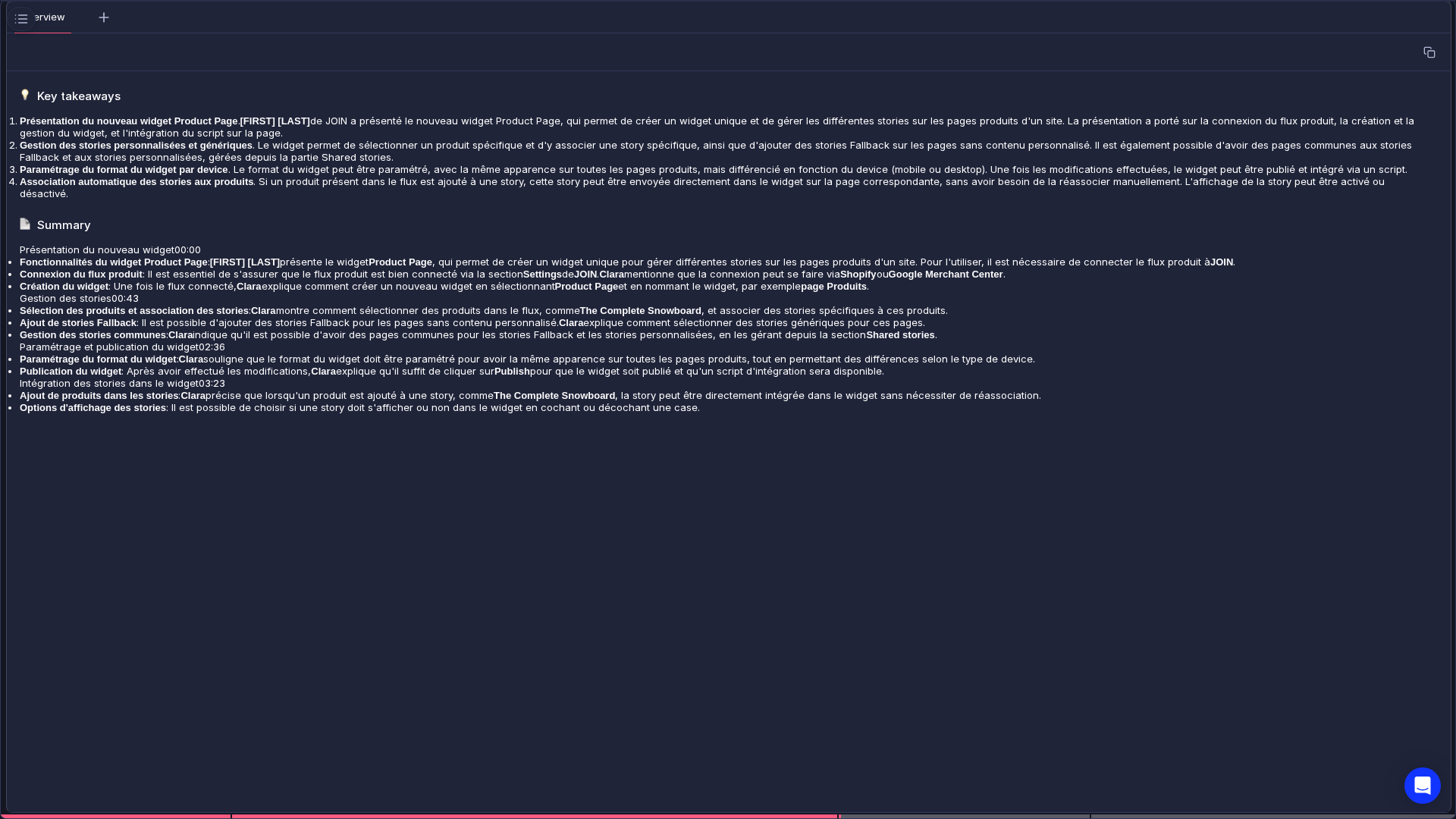 scroll, scrollTop: 550, scrollLeft: 0, axis: vertical 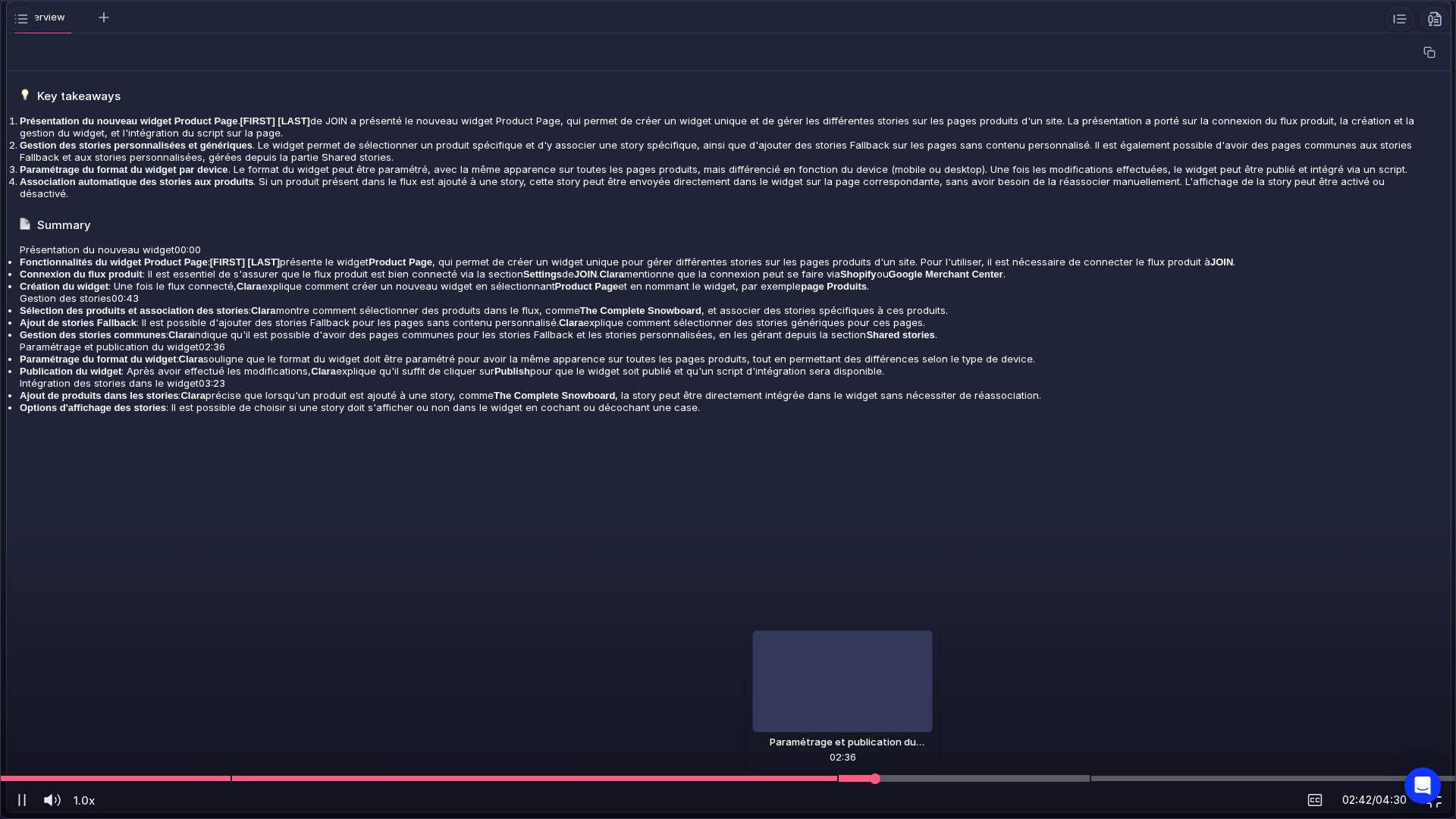 click at bounding box center (728, 778) 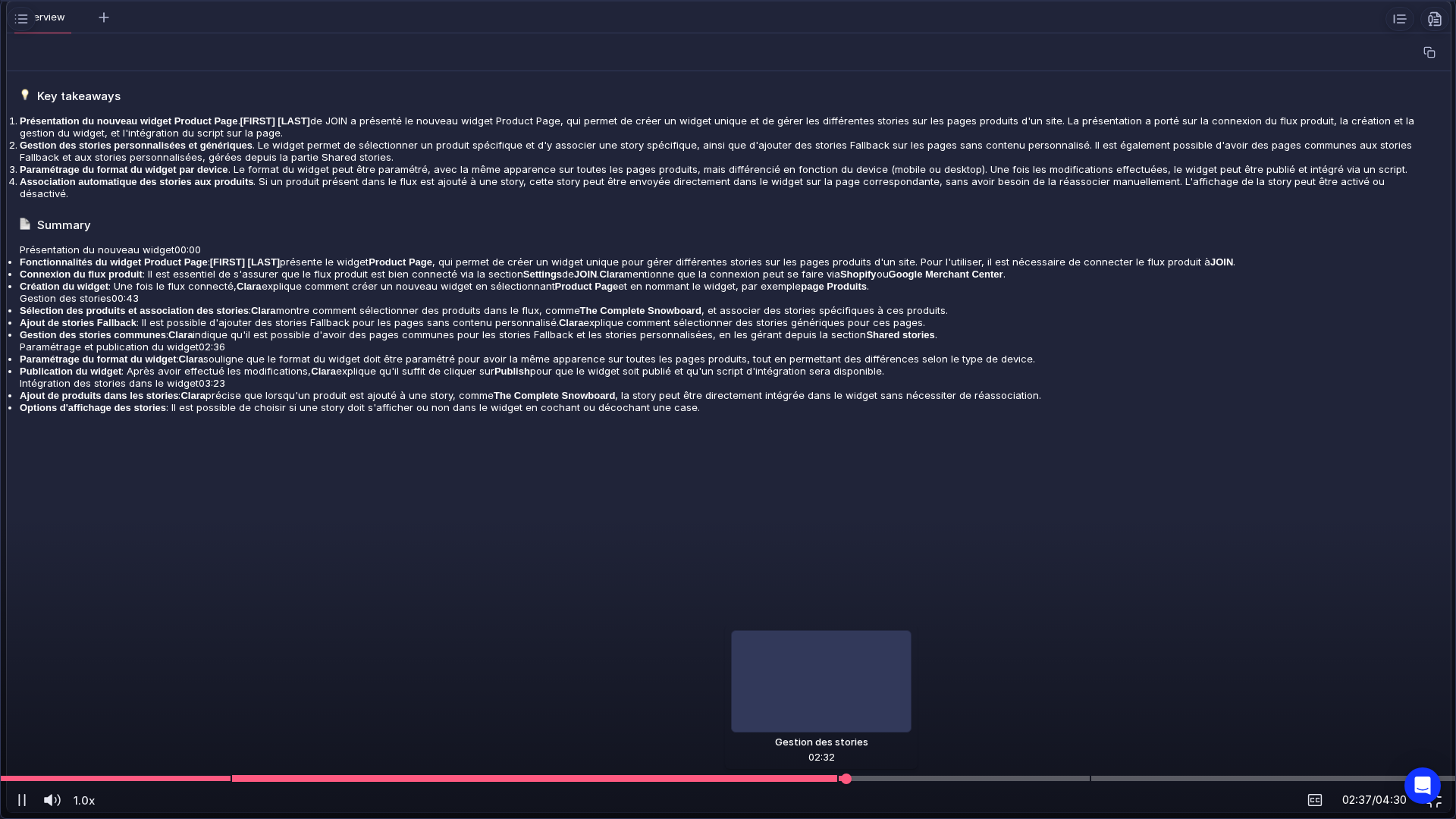click at bounding box center [728, 778] 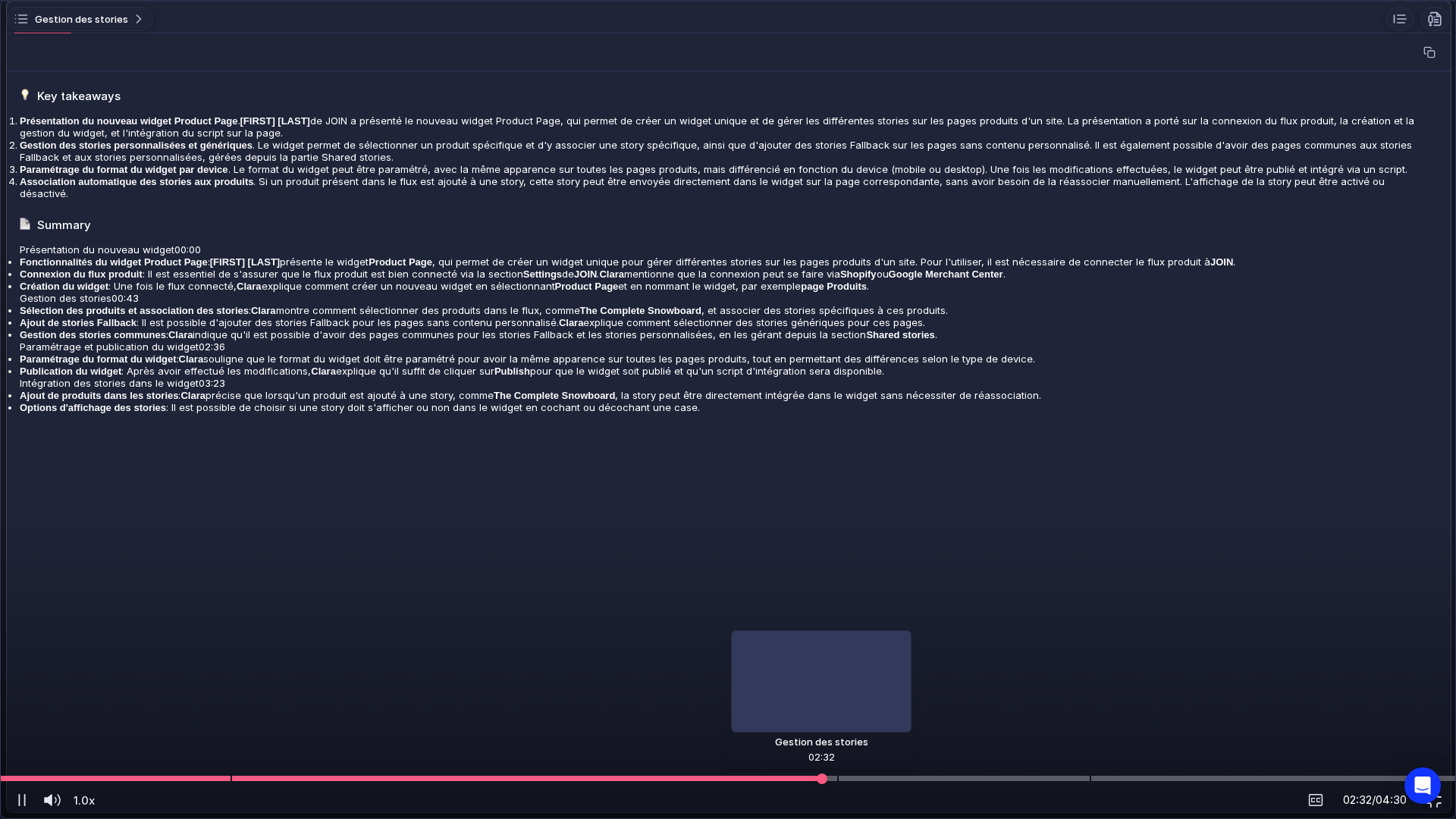 scroll, scrollTop: 435, scrollLeft: 0, axis: vertical 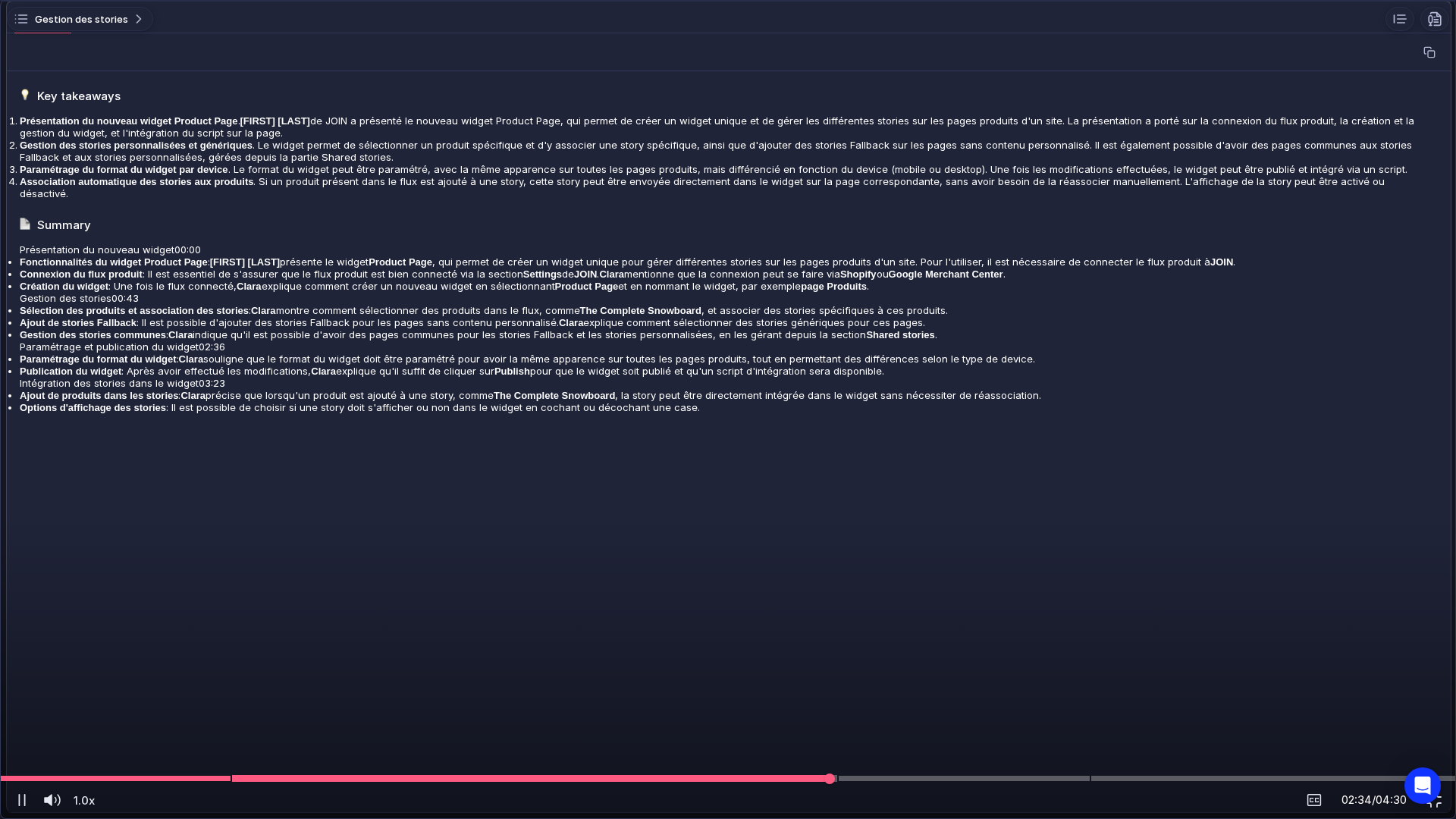 click at bounding box center [535, 779] 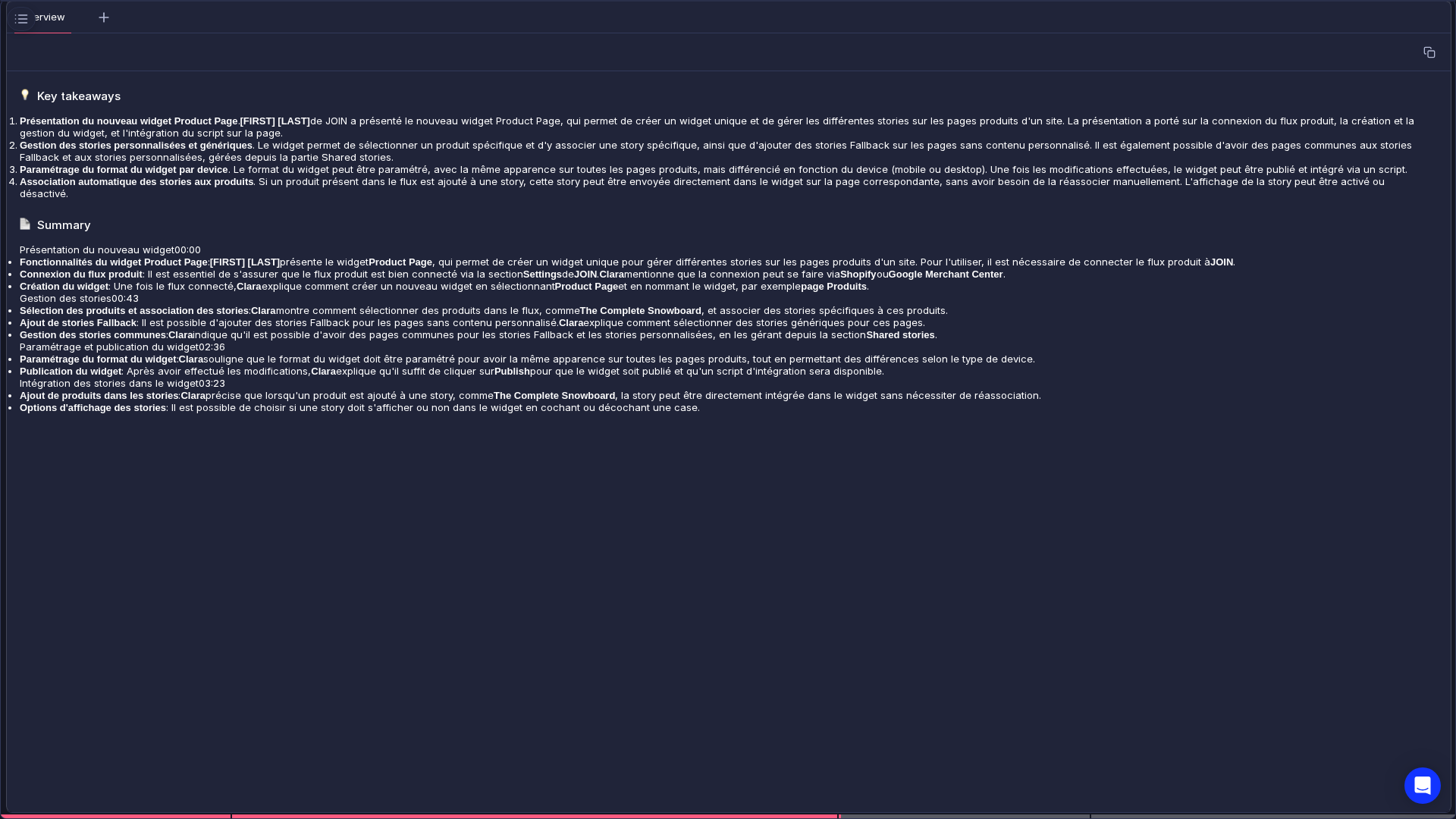scroll, scrollTop: 550, scrollLeft: 0, axis: vertical 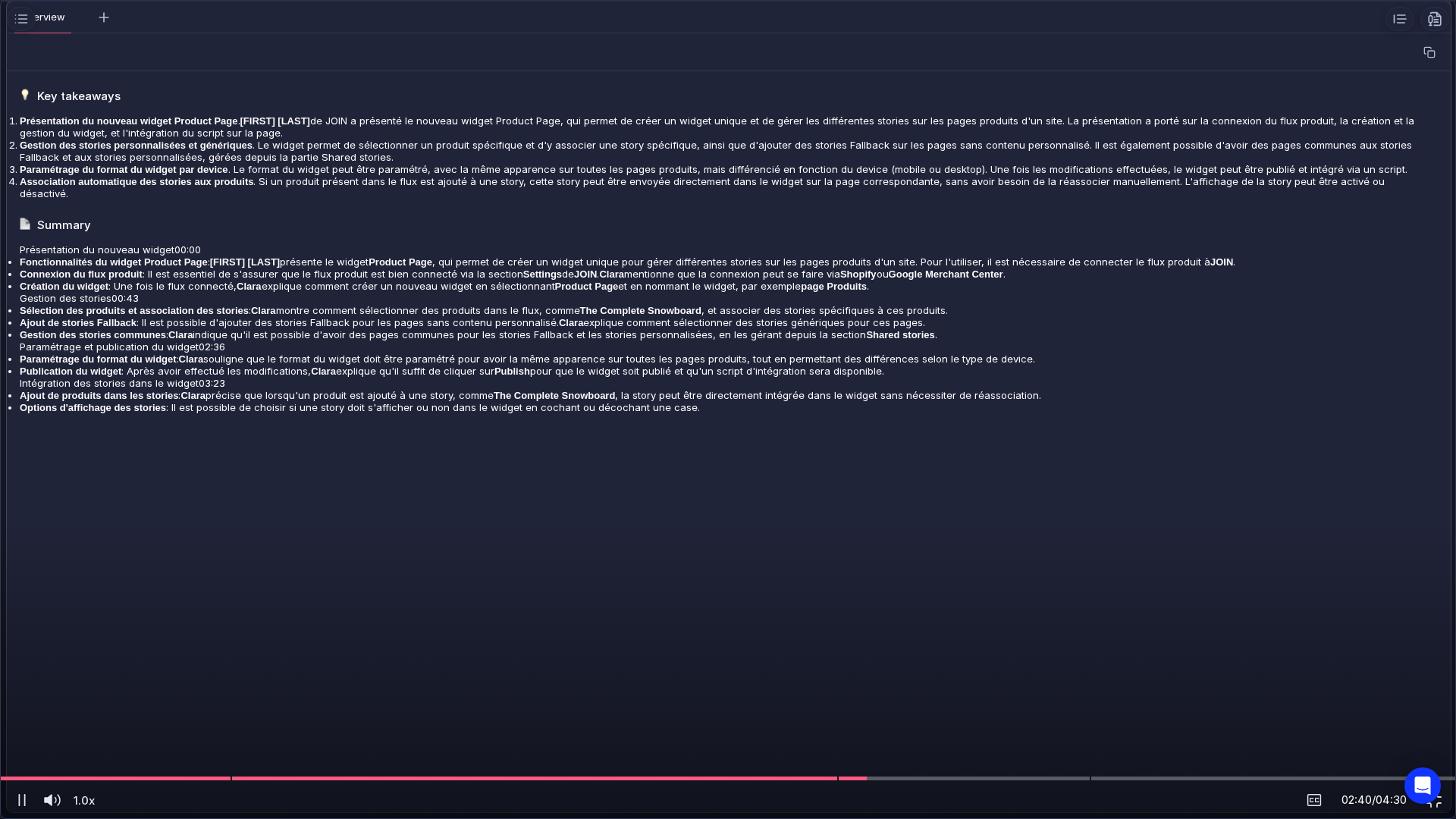 click at bounding box center [728, 410] 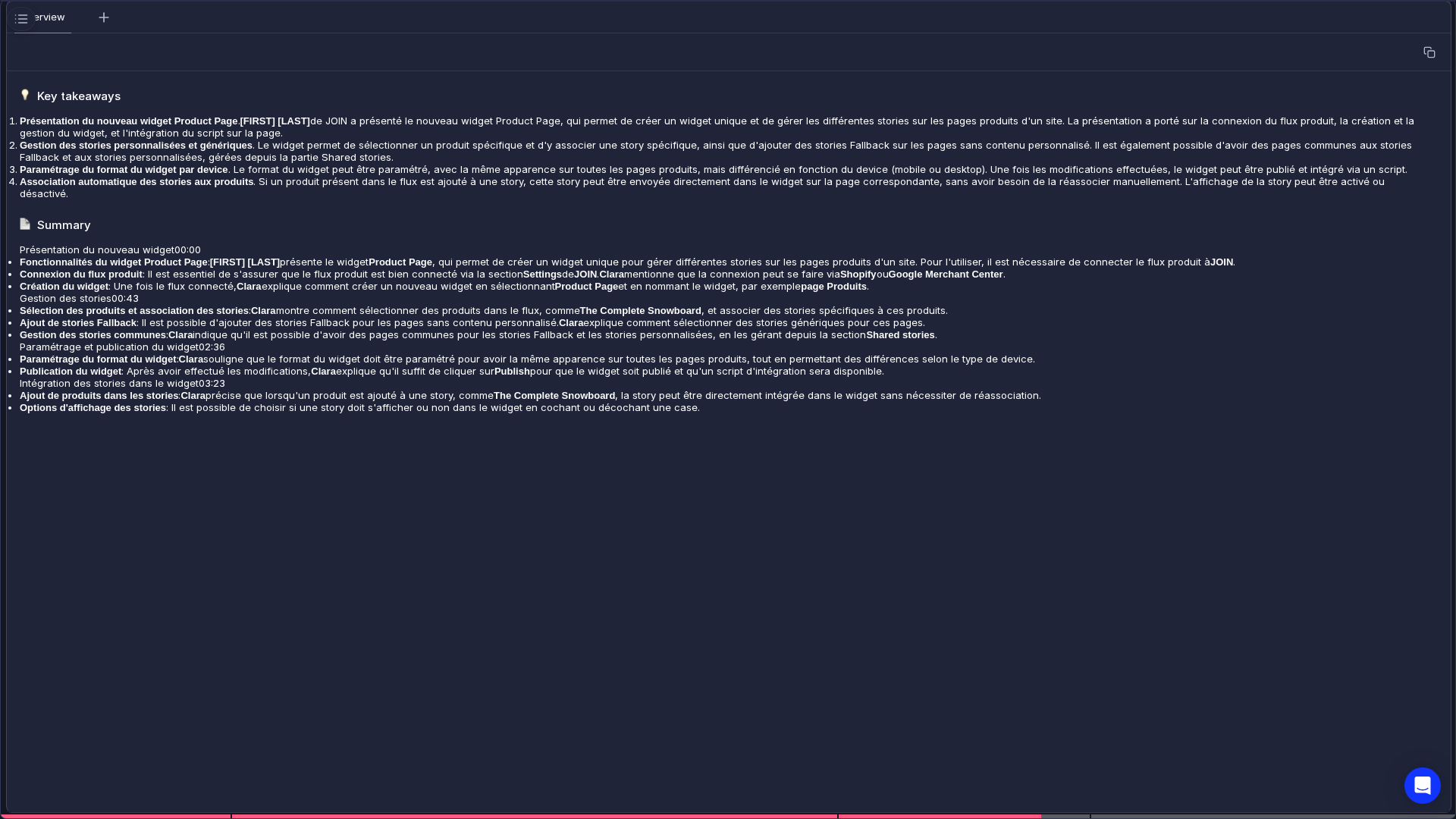 scroll, scrollTop: 720, scrollLeft: 0, axis: vertical 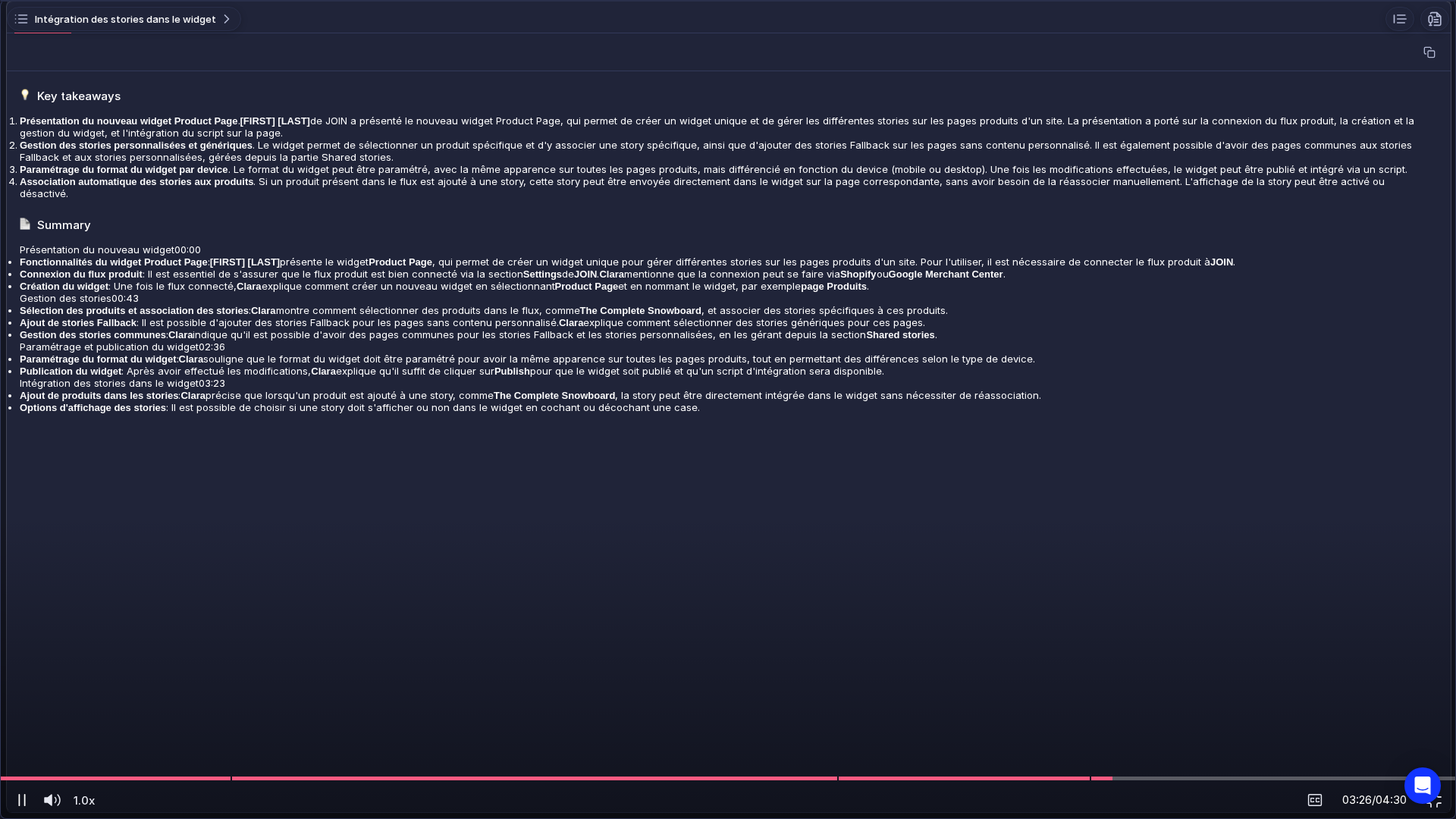 click at bounding box center (22, 800) 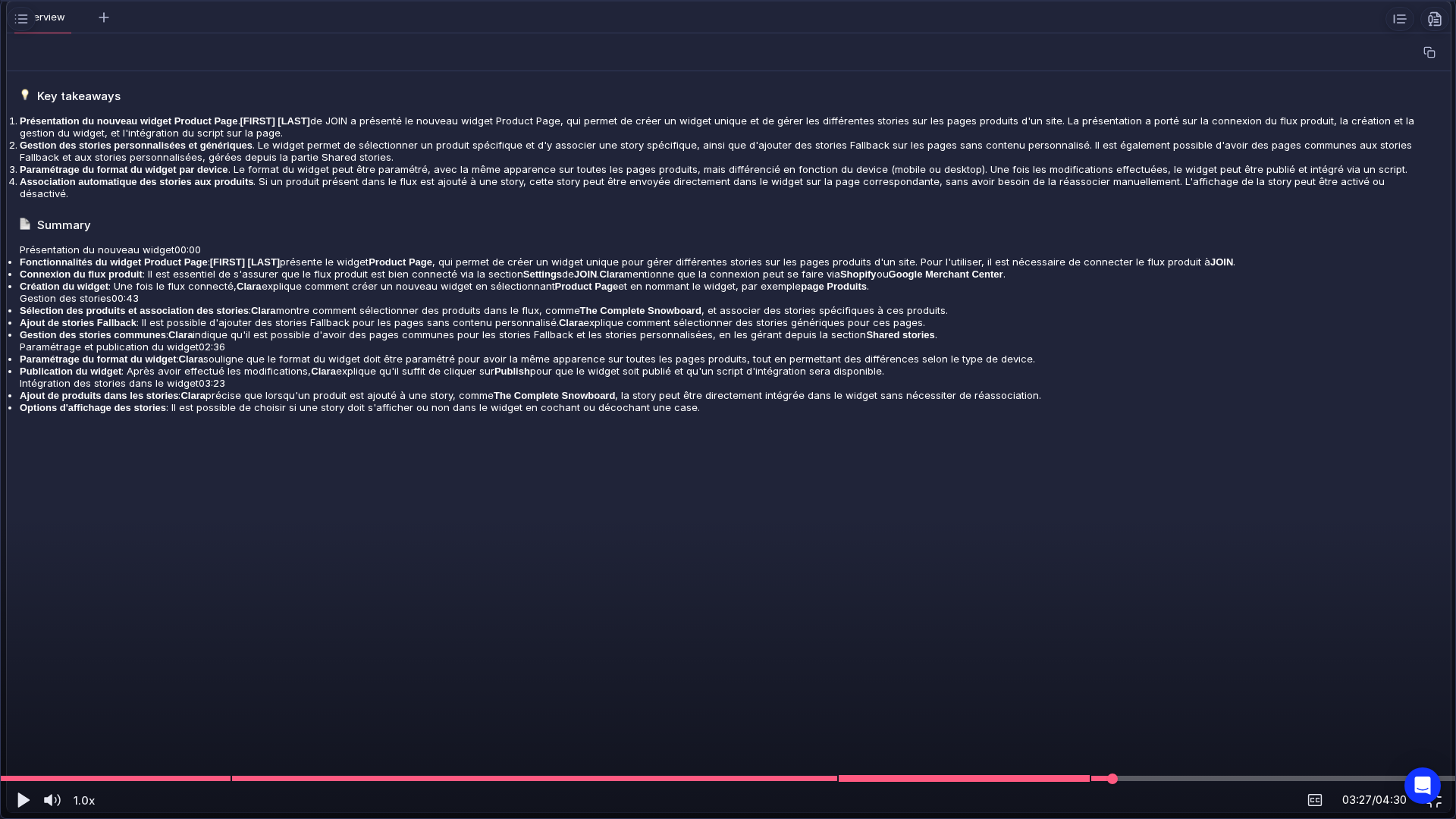 click at bounding box center (728, 778) 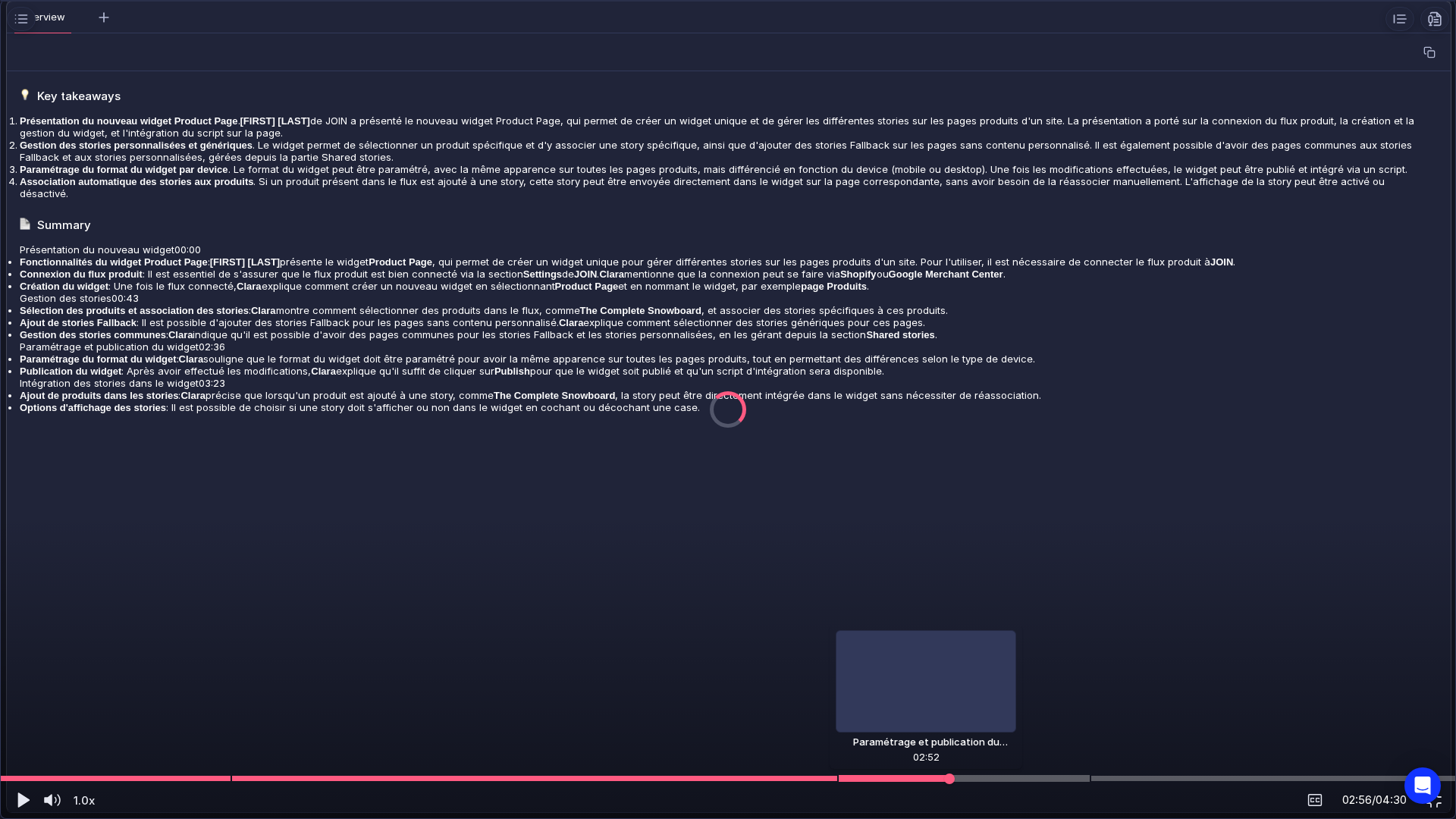scroll, scrollTop: 647, scrollLeft: 0, axis: vertical 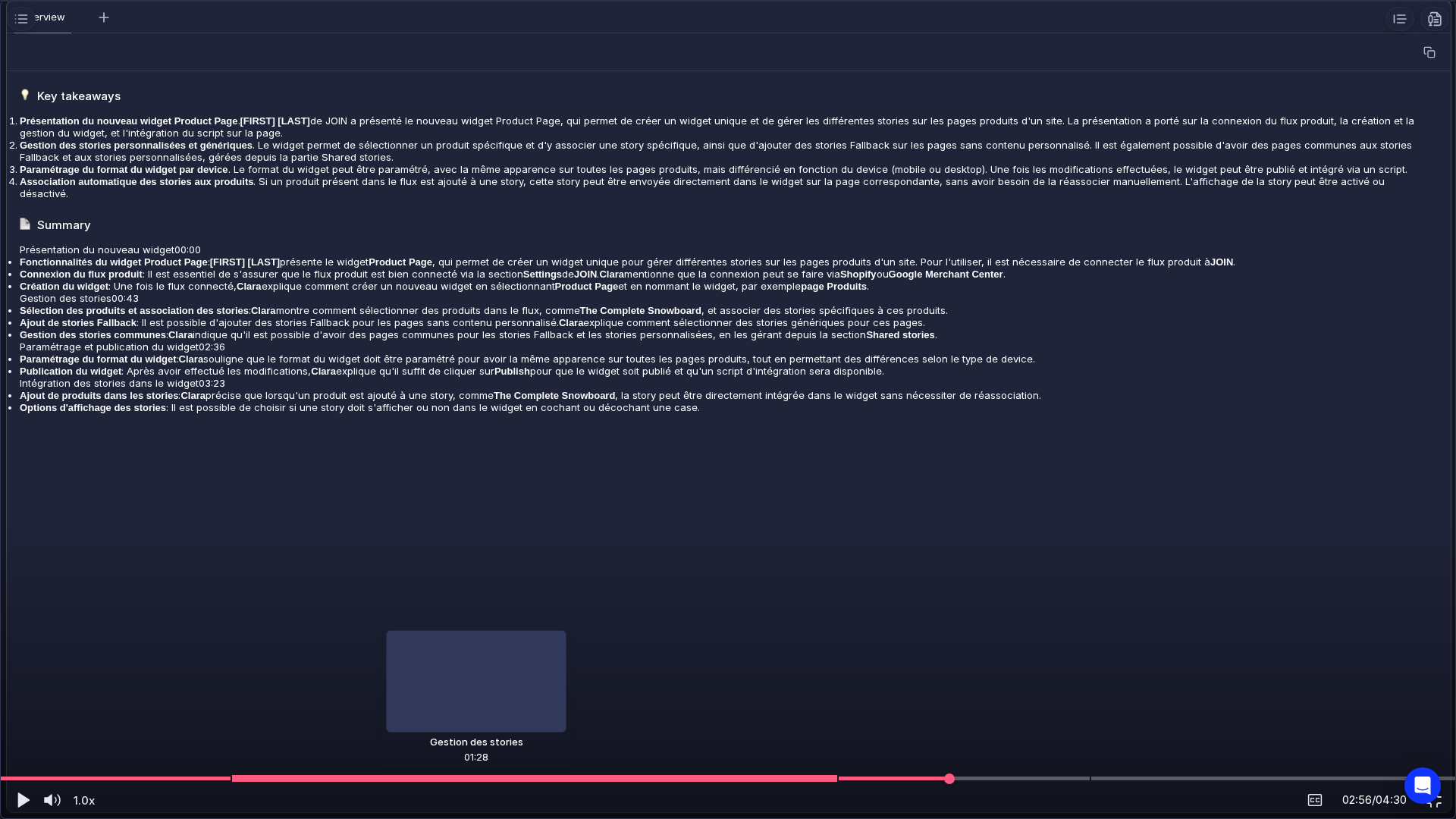 click on "1.0x 1.0x" at bounding box center (367, 800) 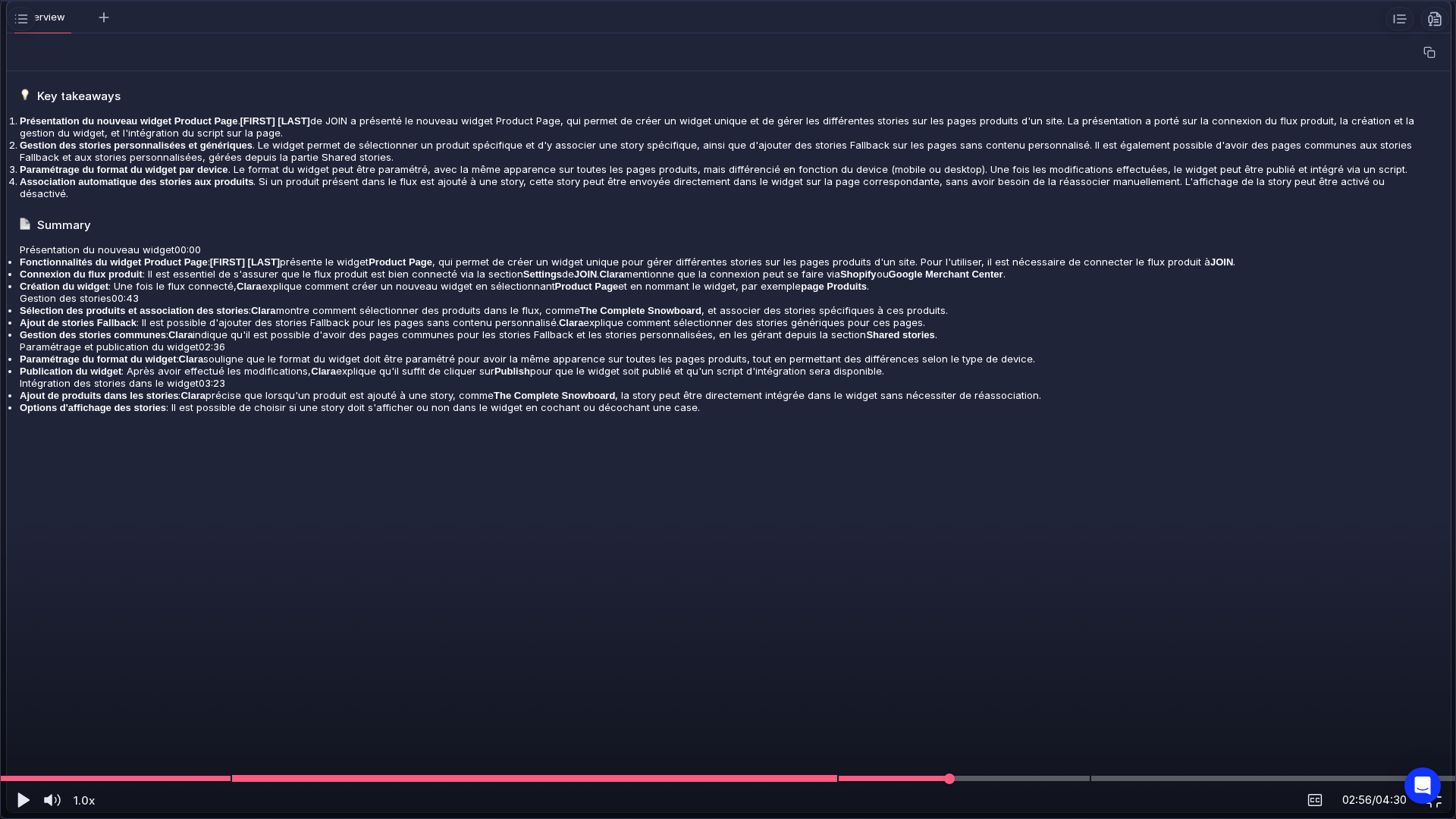 click at bounding box center [728, 778] 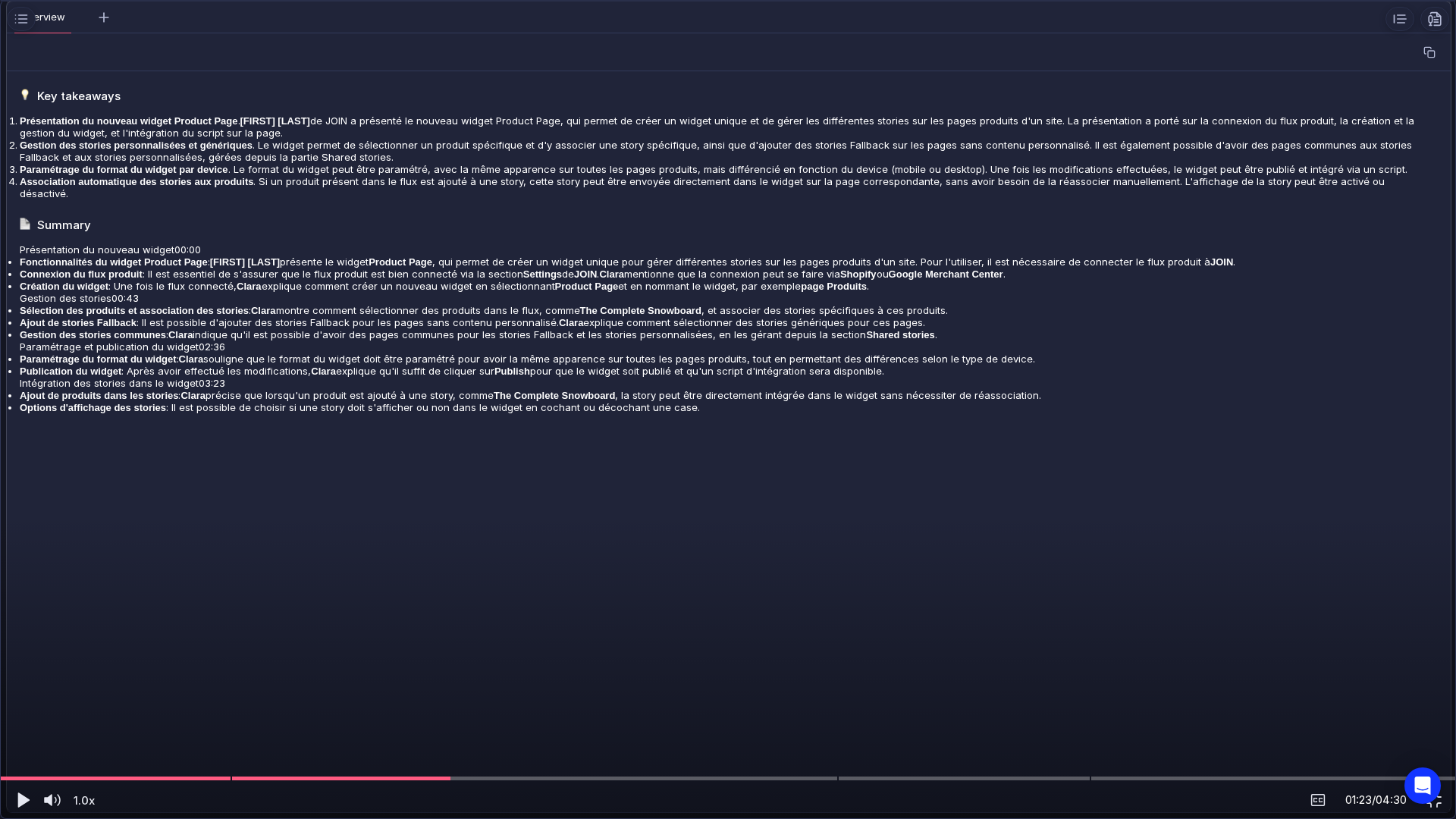 scroll, scrollTop: 116, scrollLeft: 0, axis: vertical 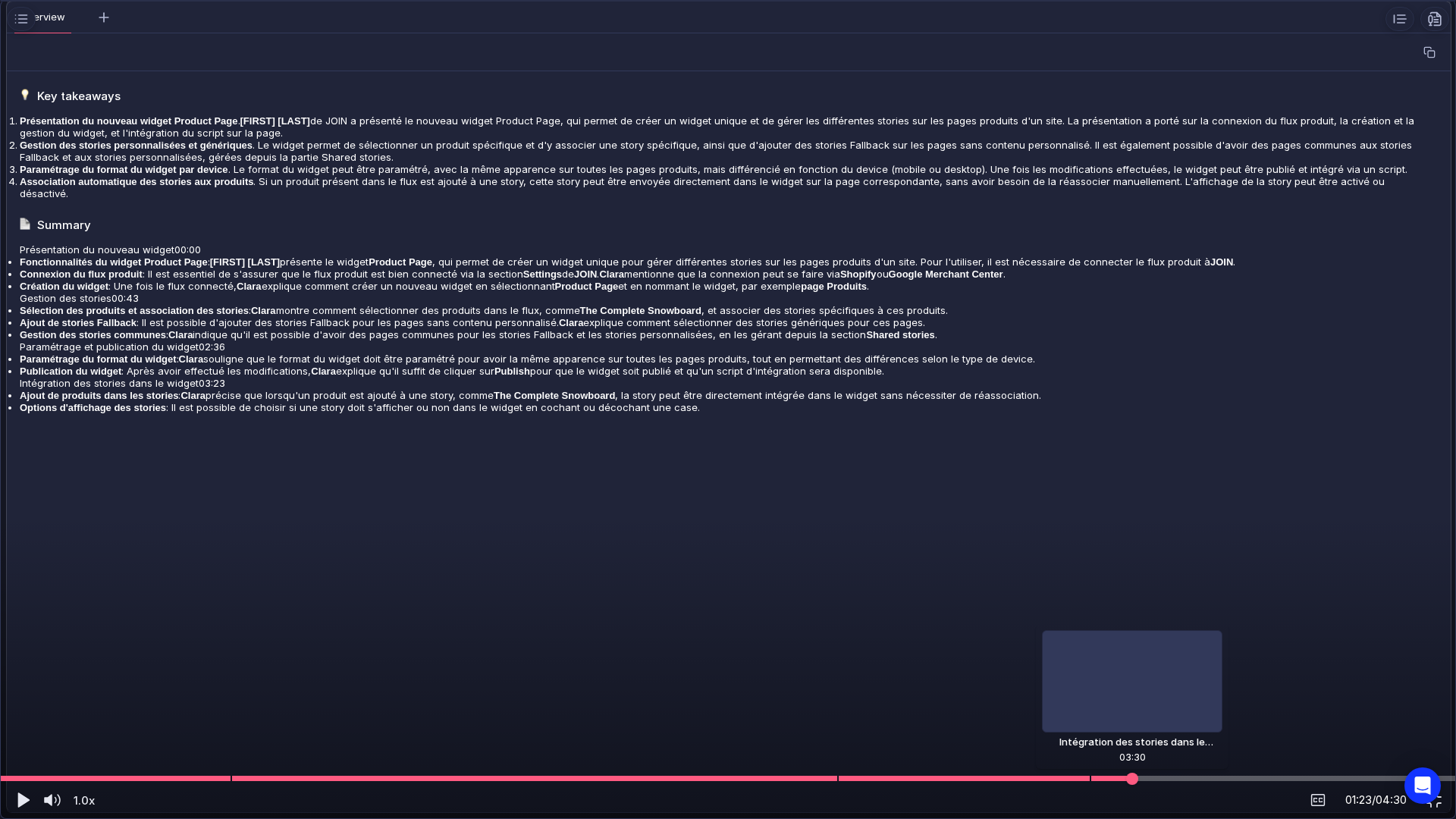 click at bounding box center [728, 778] 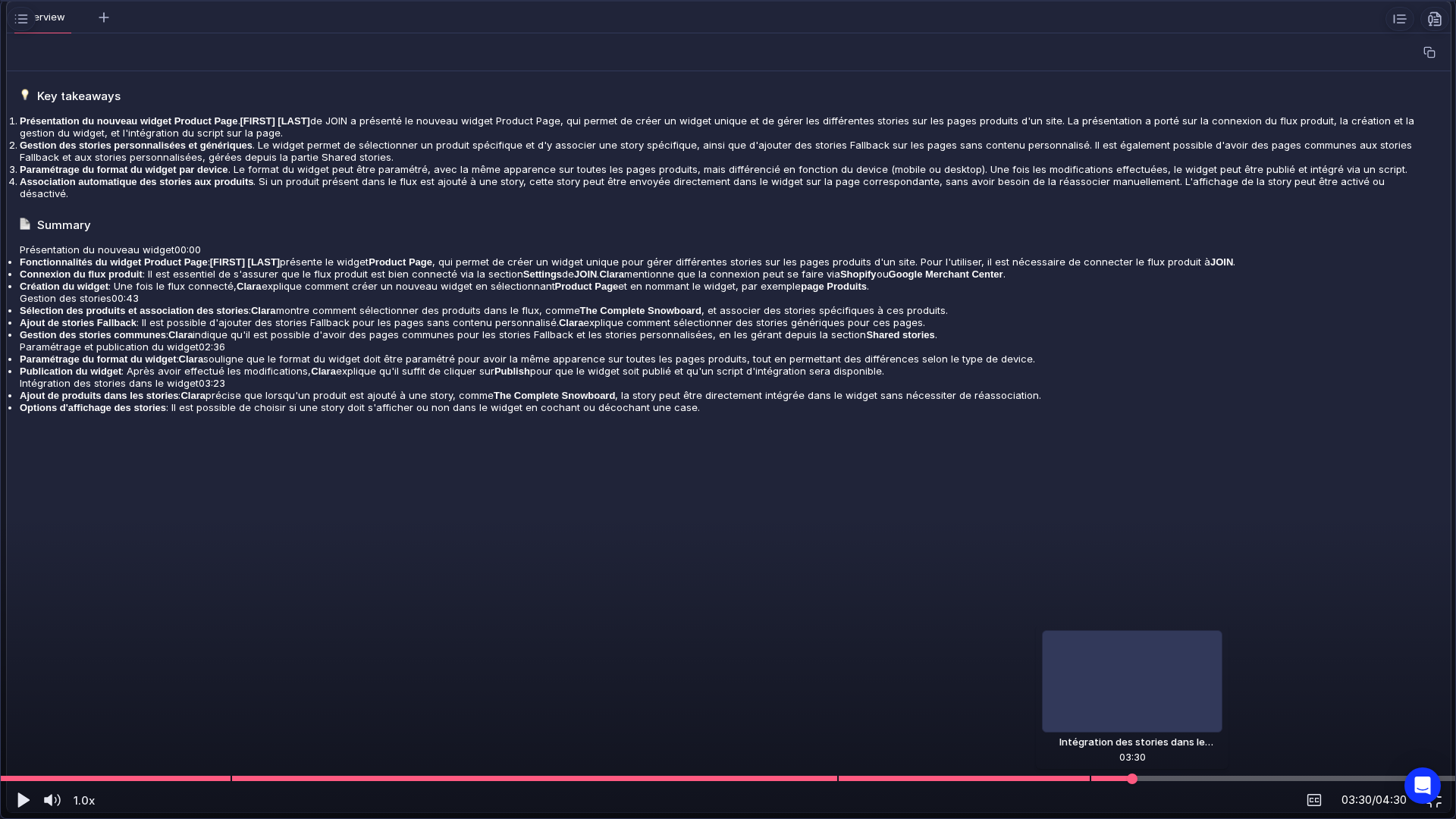 scroll, scrollTop: 720, scrollLeft: 0, axis: vertical 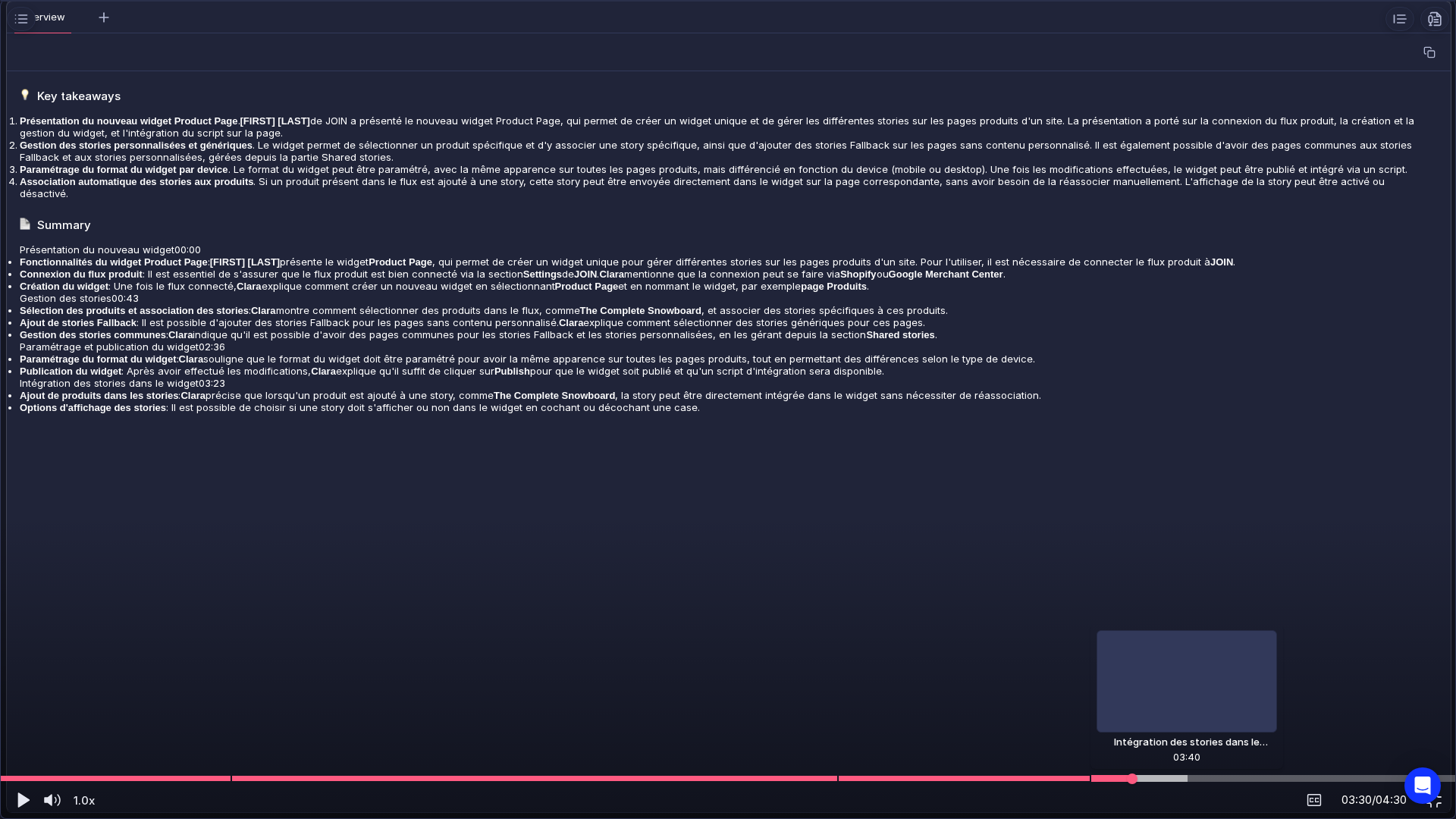 click at bounding box center [728, 778] 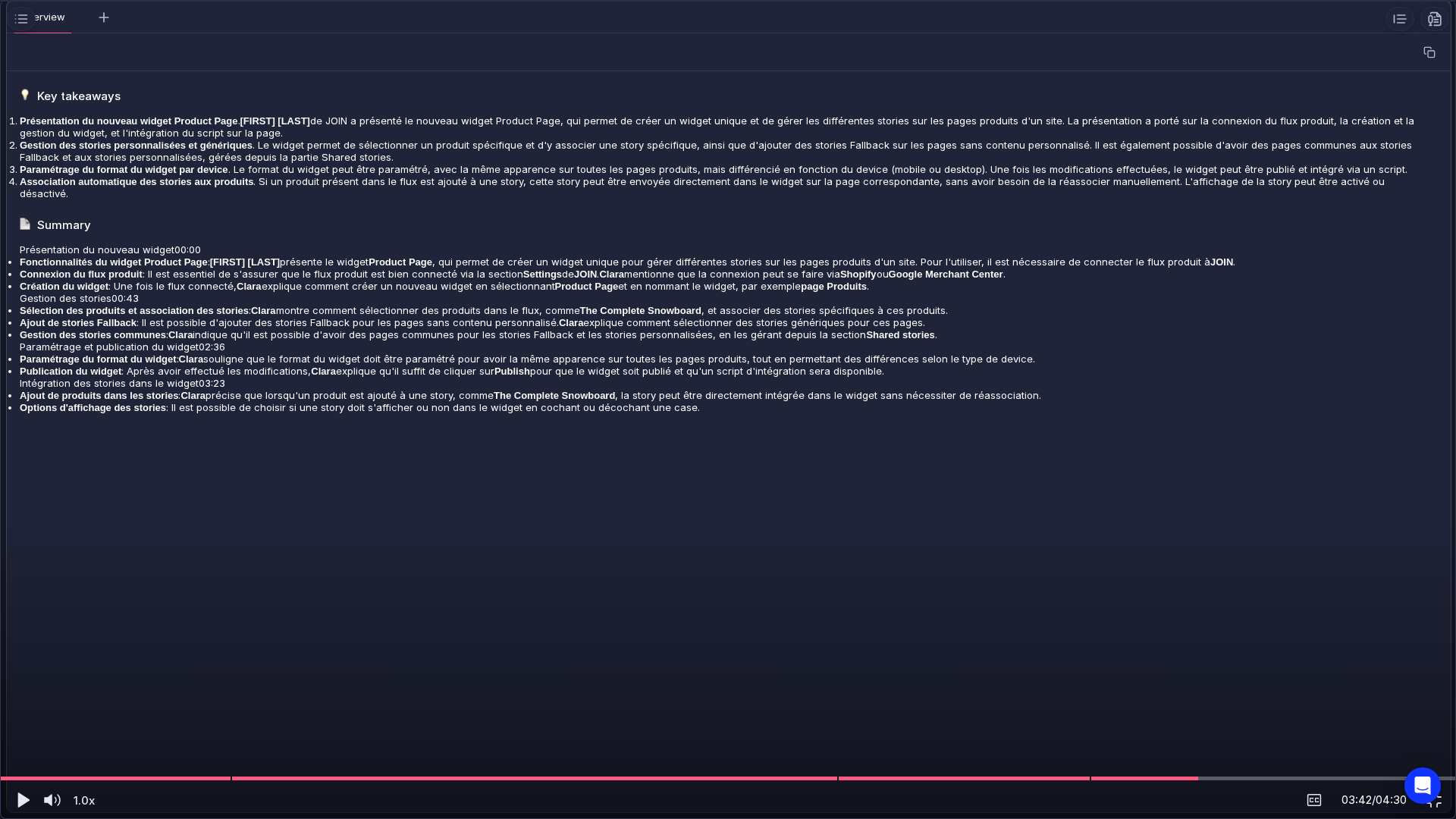 click at bounding box center [728, 410] 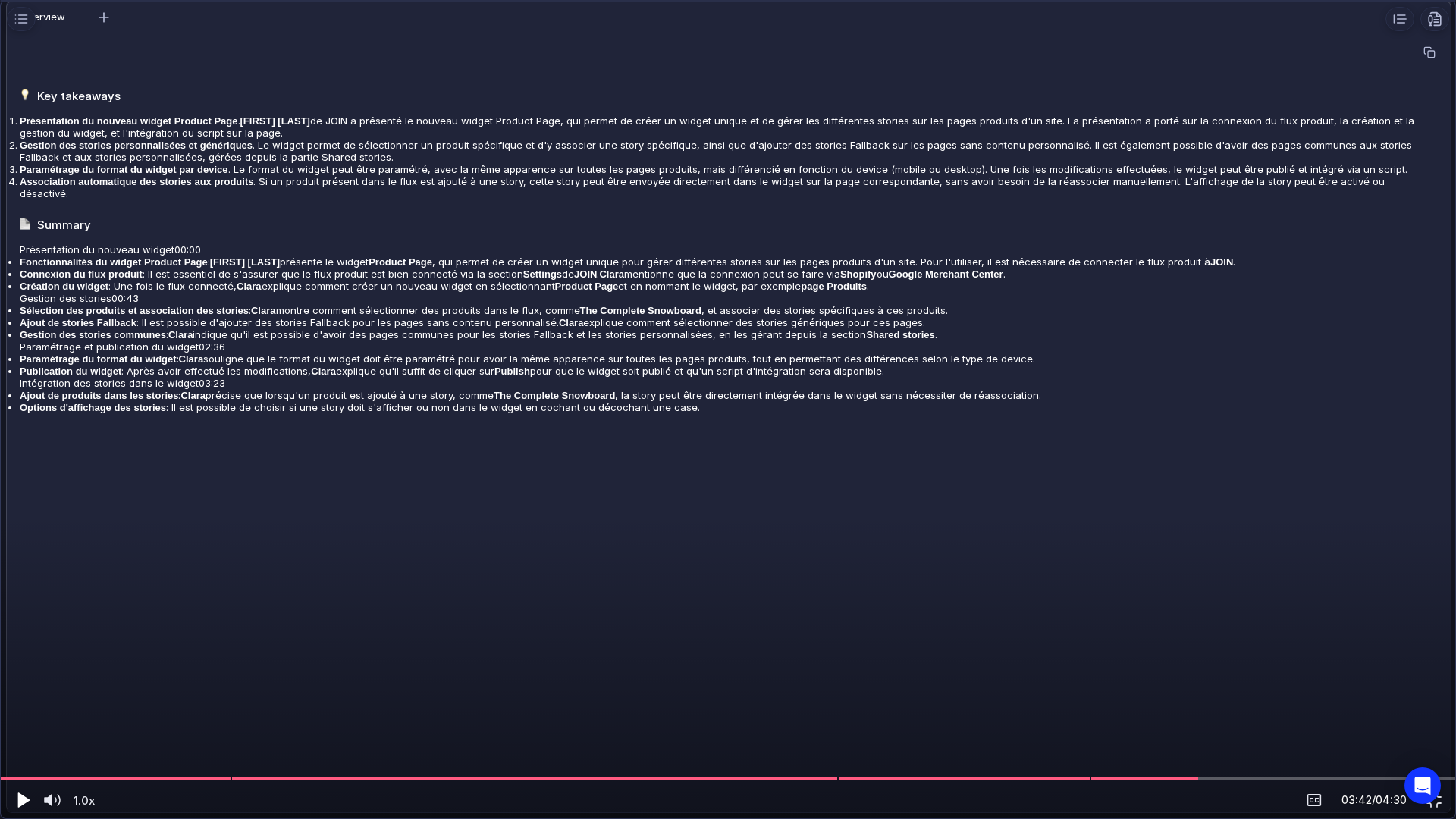 click at bounding box center (24, 800) 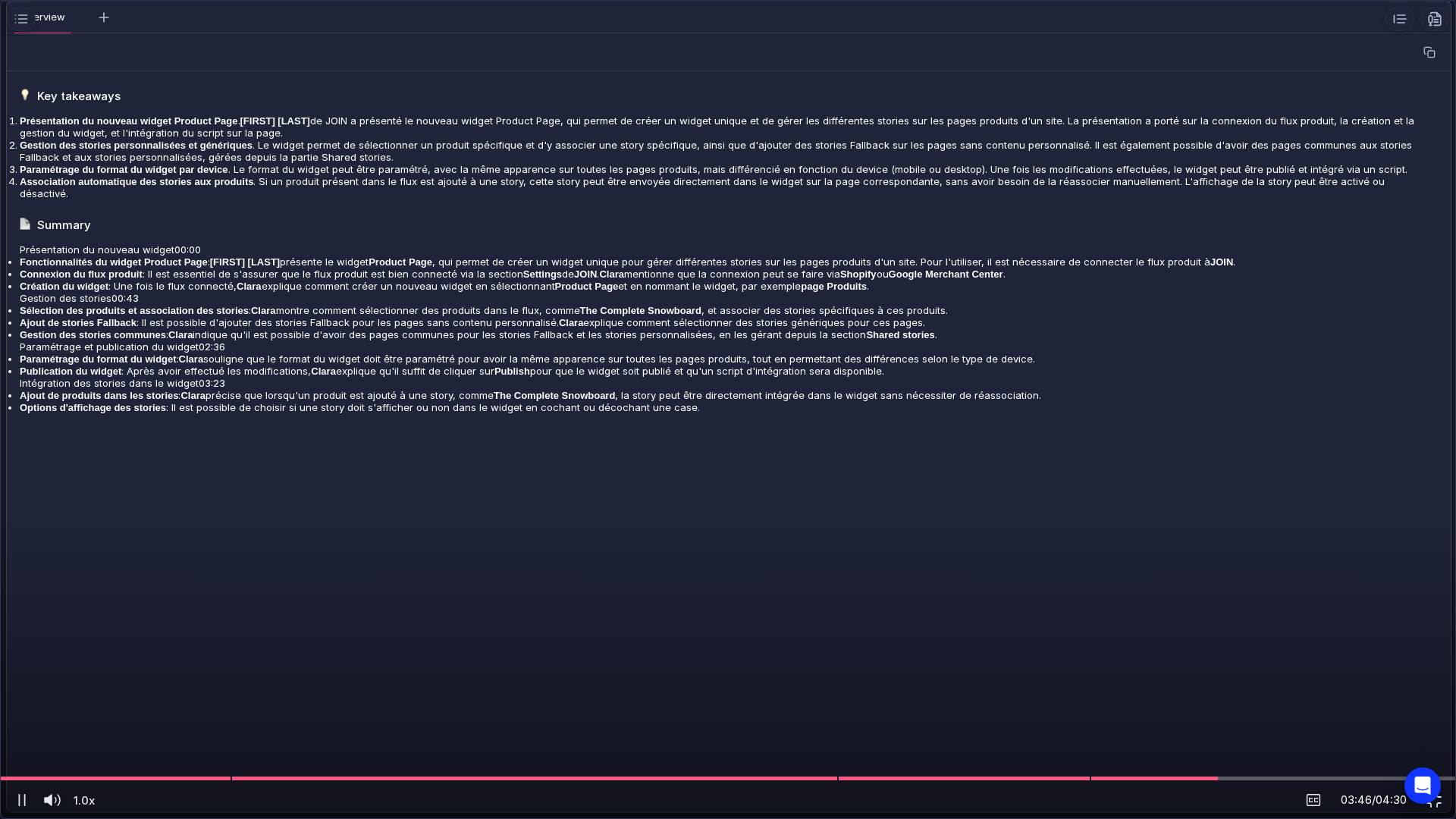 click on "03:46  /  04:30" at bounding box center [1088, 800] 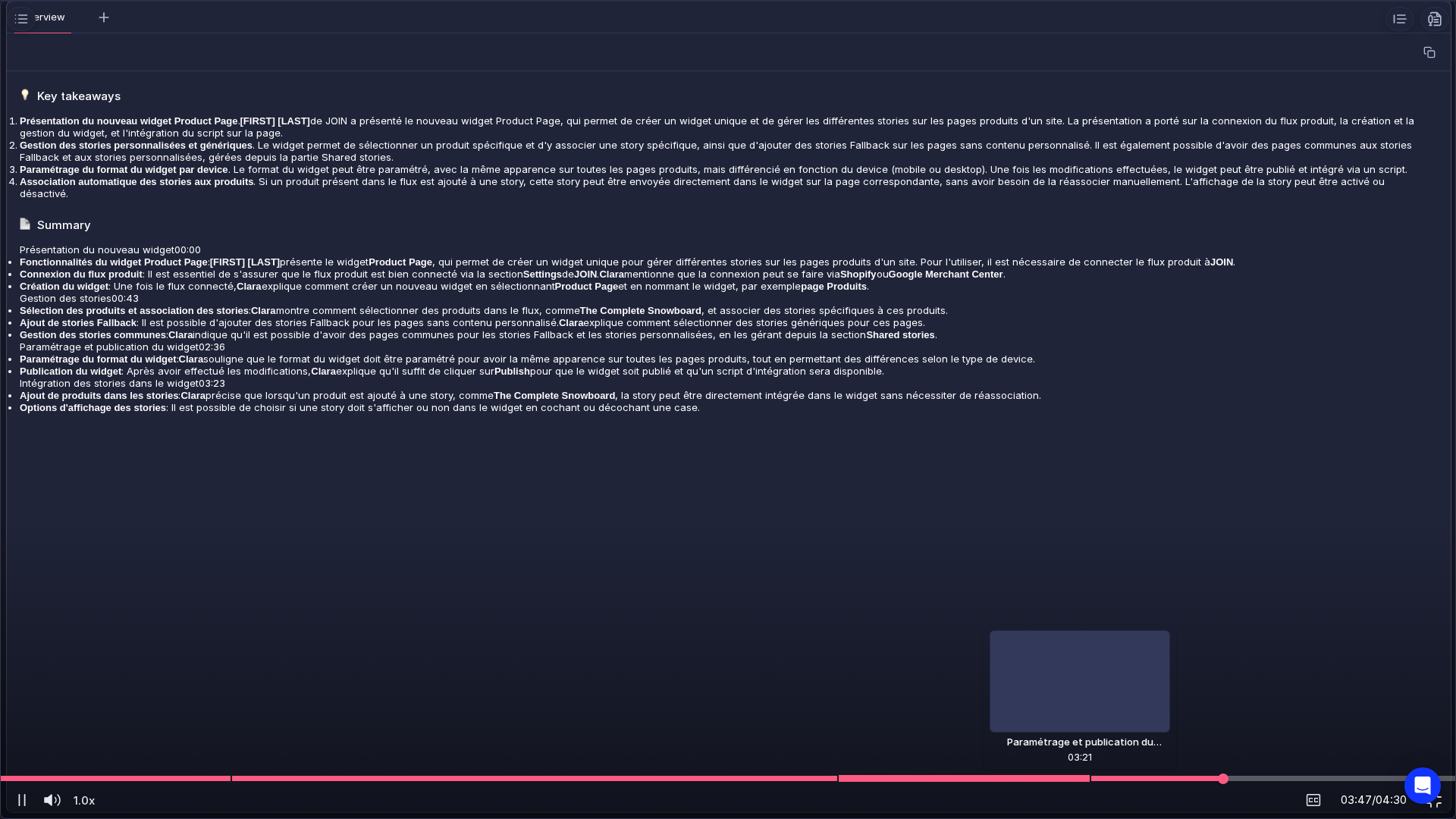 click at bounding box center [728, 778] 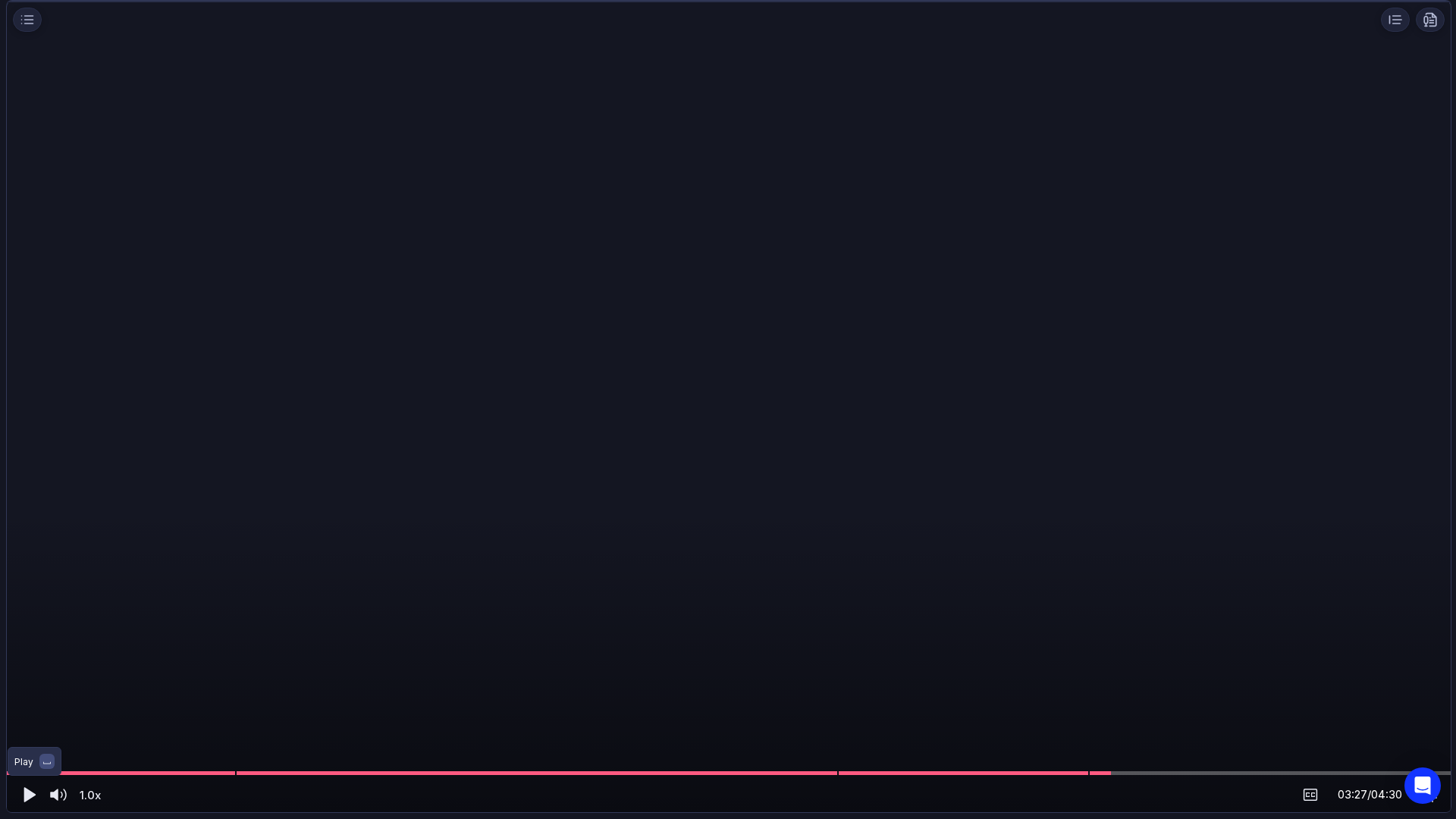 scroll, scrollTop: 0, scrollLeft: 0, axis: both 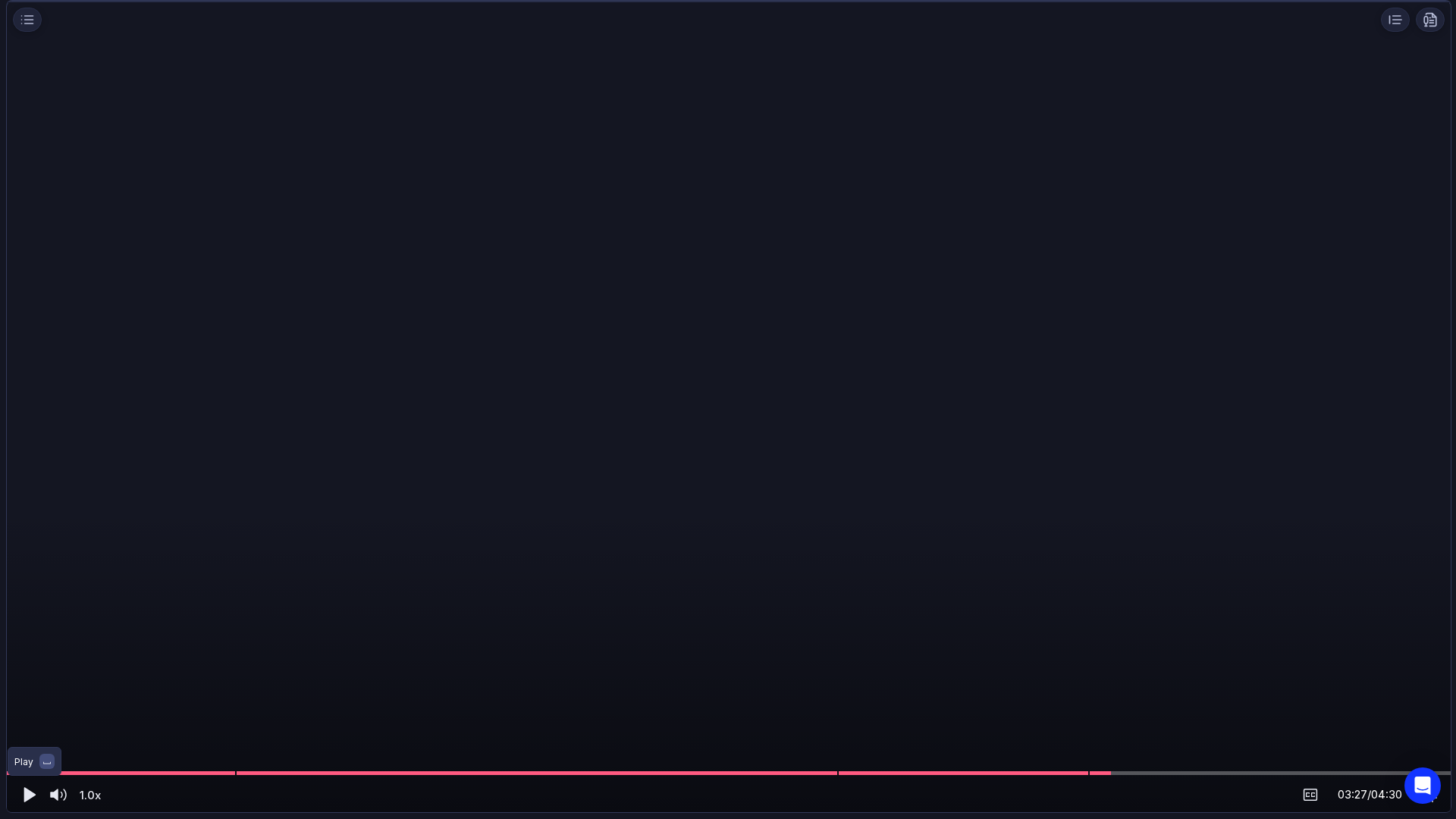 click at bounding box center (30, 795) 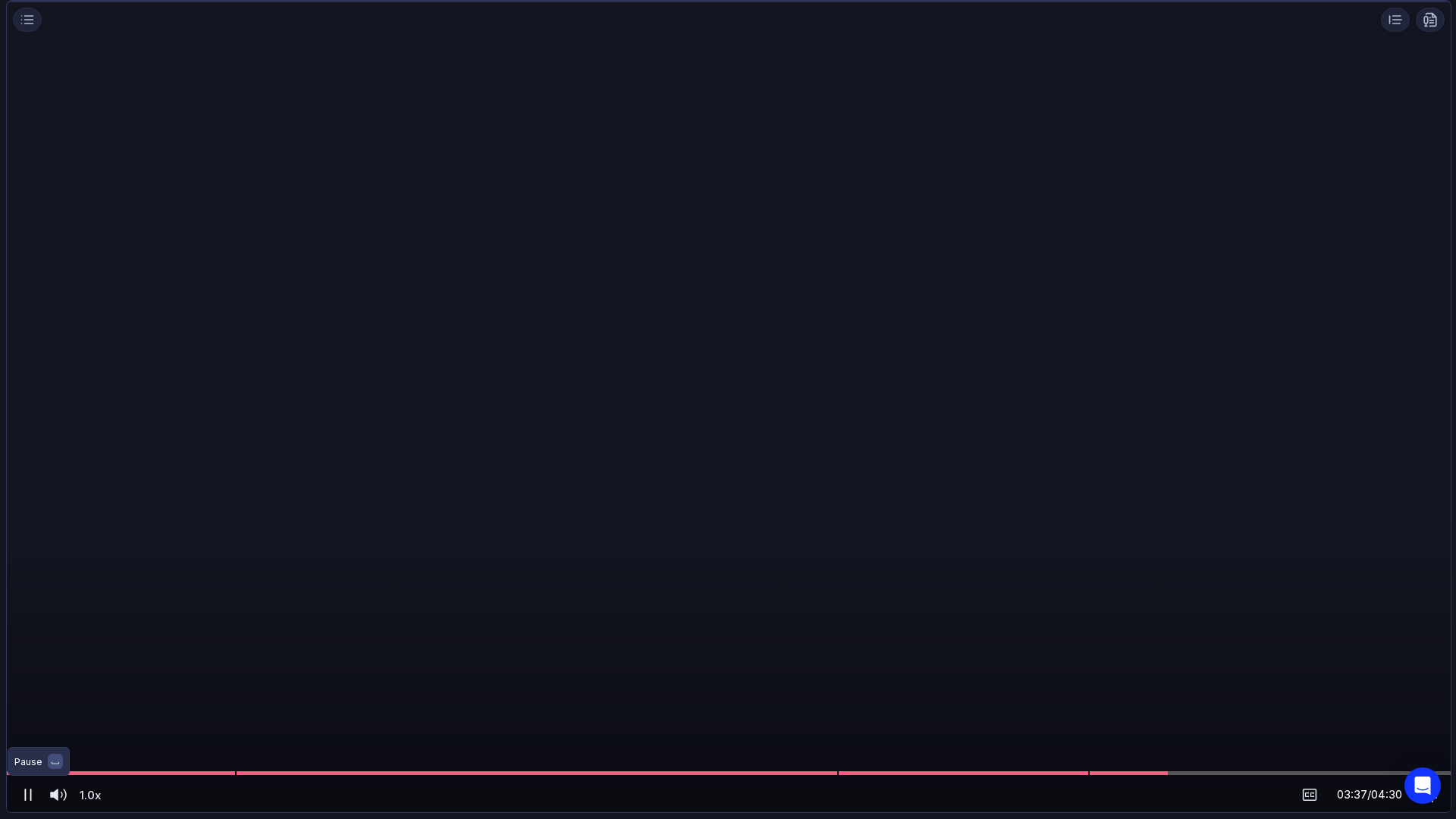 click at bounding box center [28, 795] 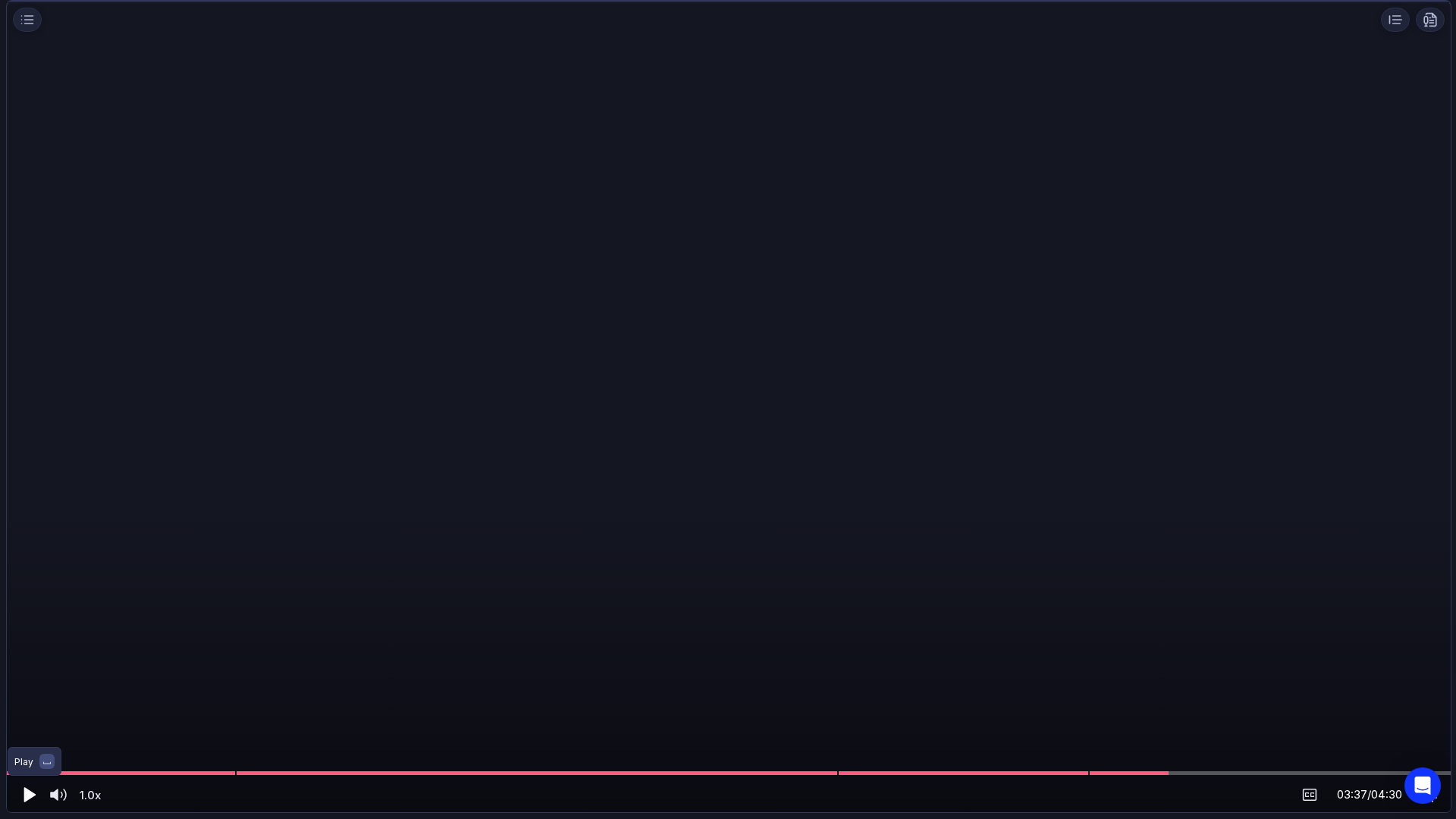 click at bounding box center [30, 795] 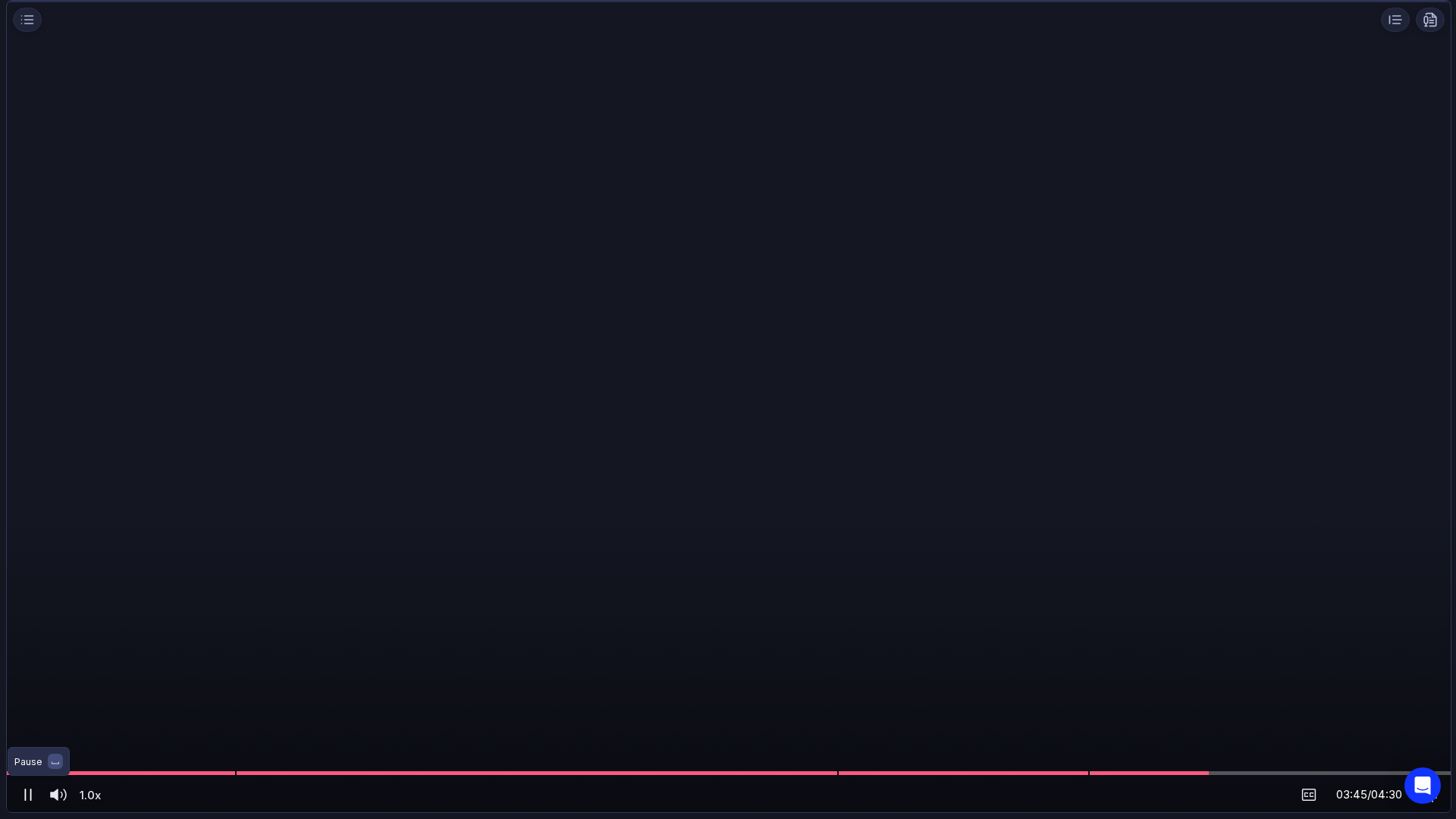click at bounding box center (28, 795) 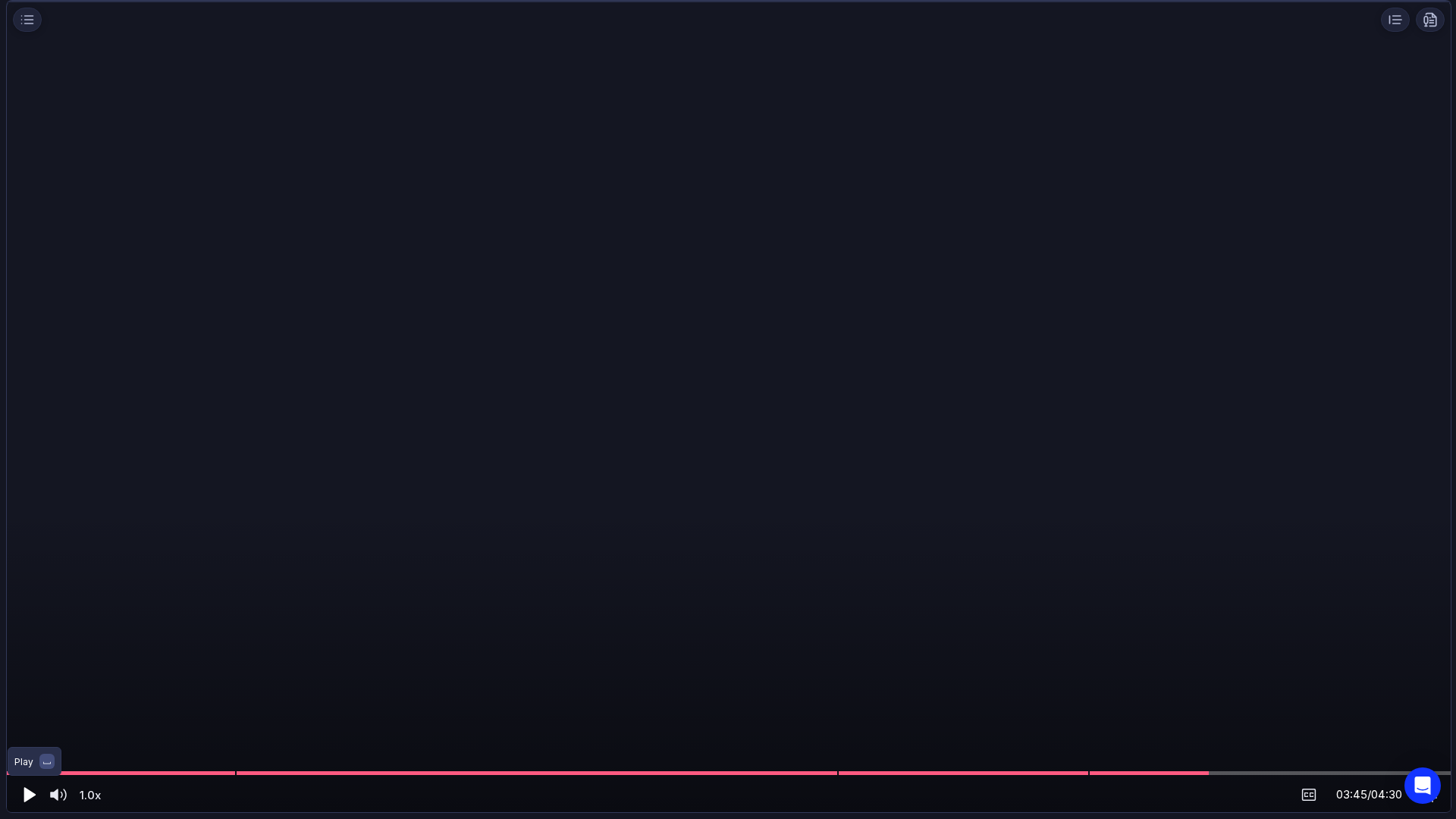 click at bounding box center [30, 795] 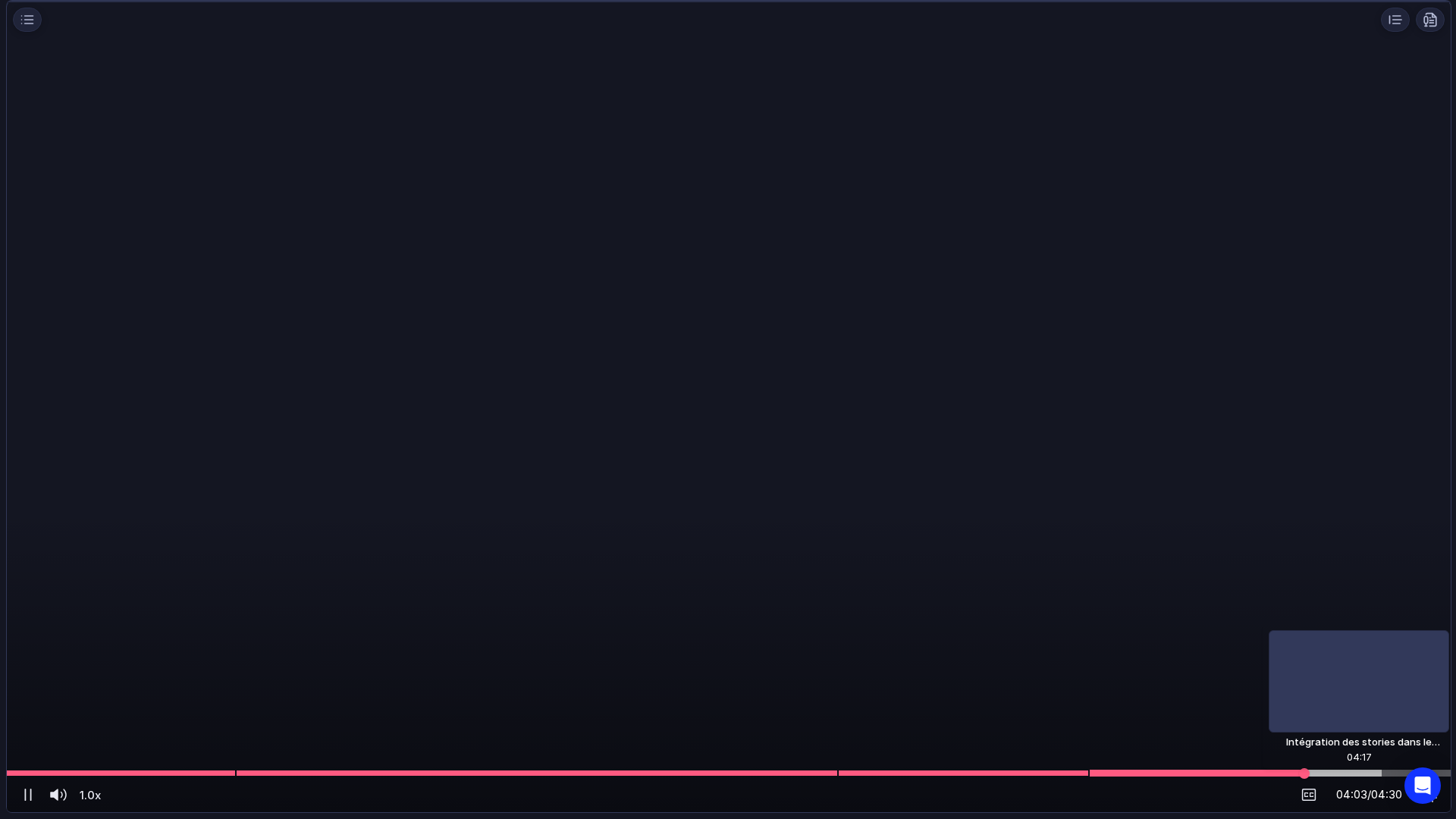 click at bounding box center (729, 773) 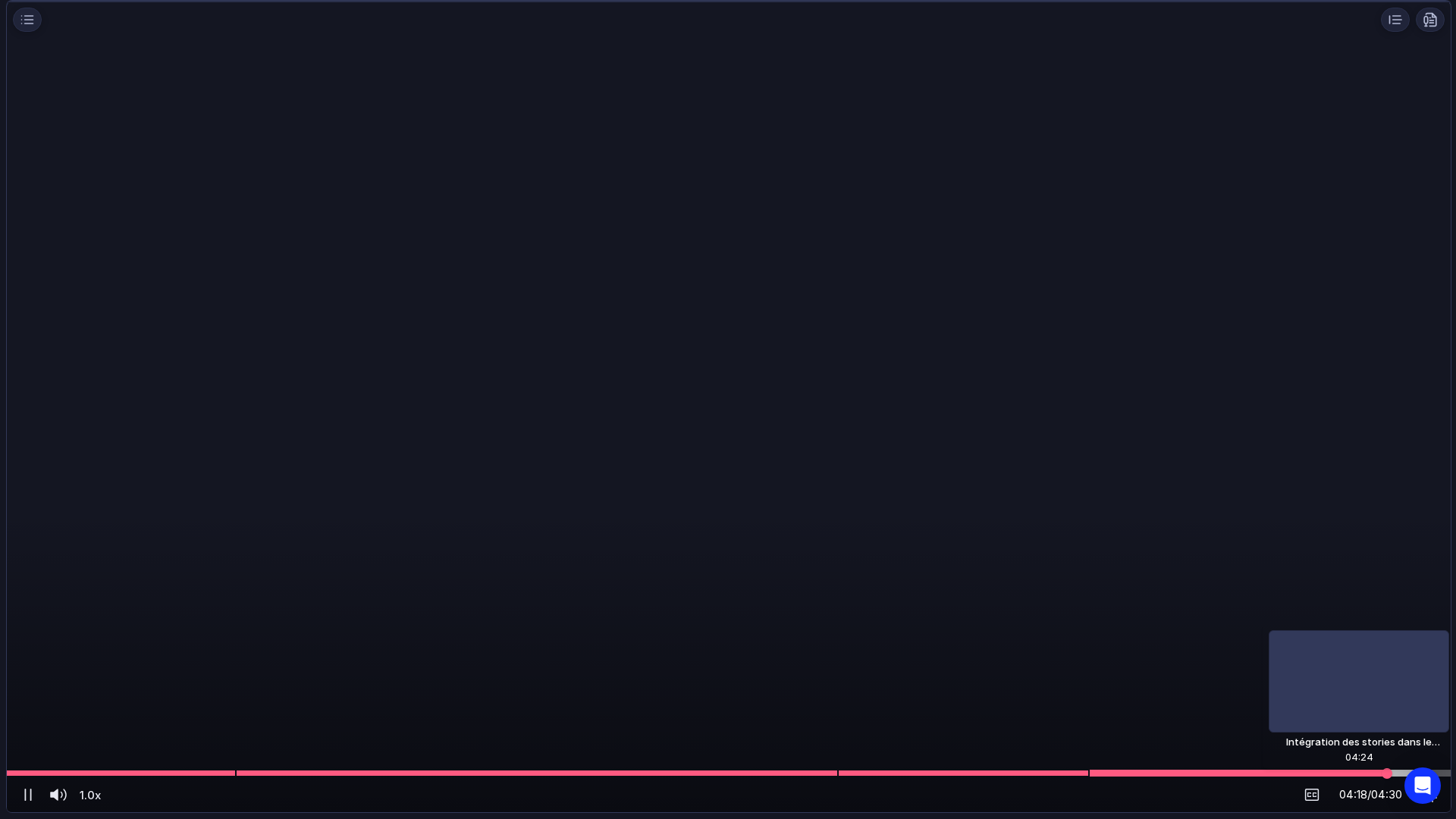 click at bounding box center (1269, 774) 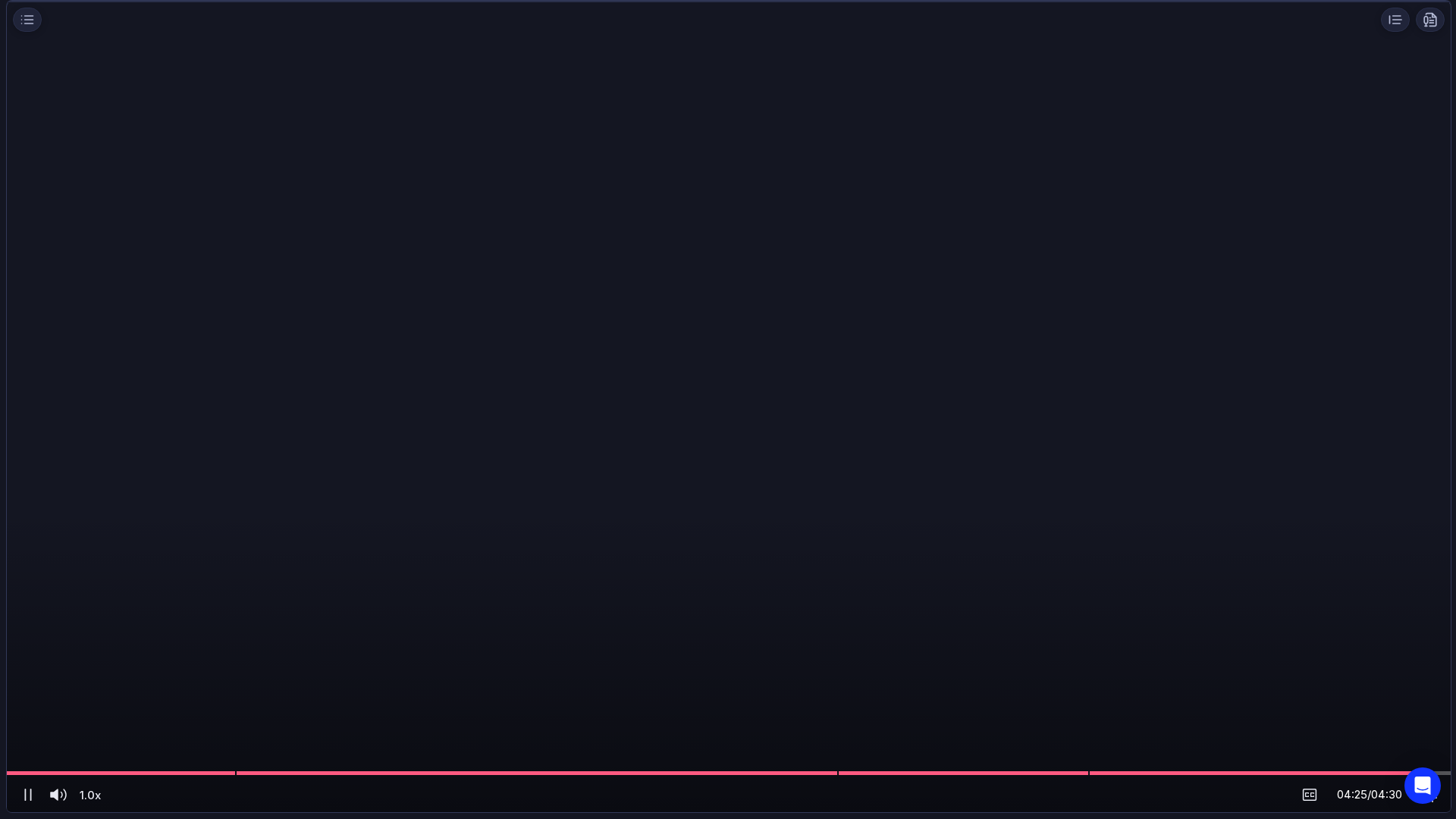 click at bounding box center [1429, 795] 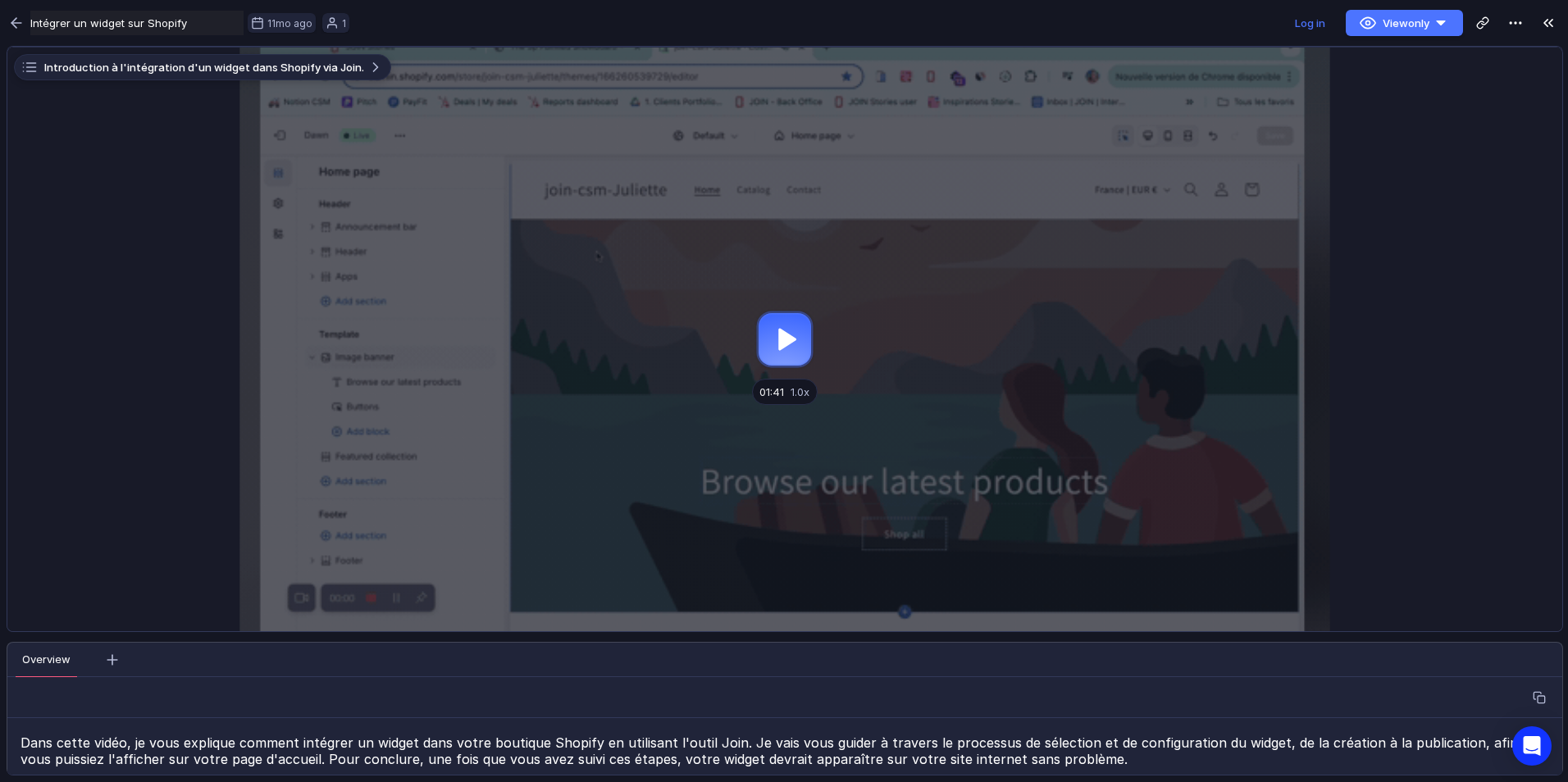 scroll, scrollTop: 0, scrollLeft: 0, axis: both 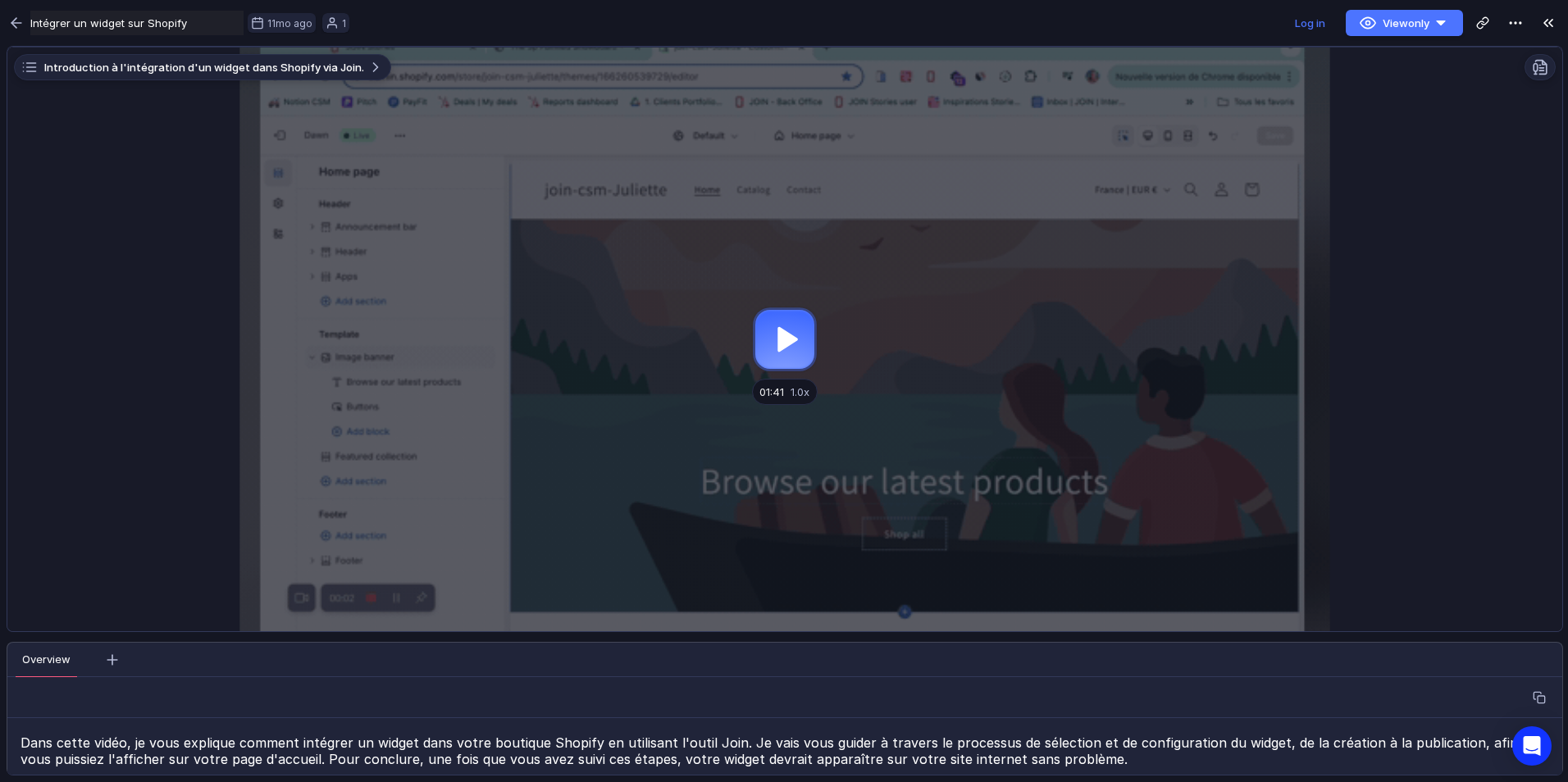 click at bounding box center [785, 339] 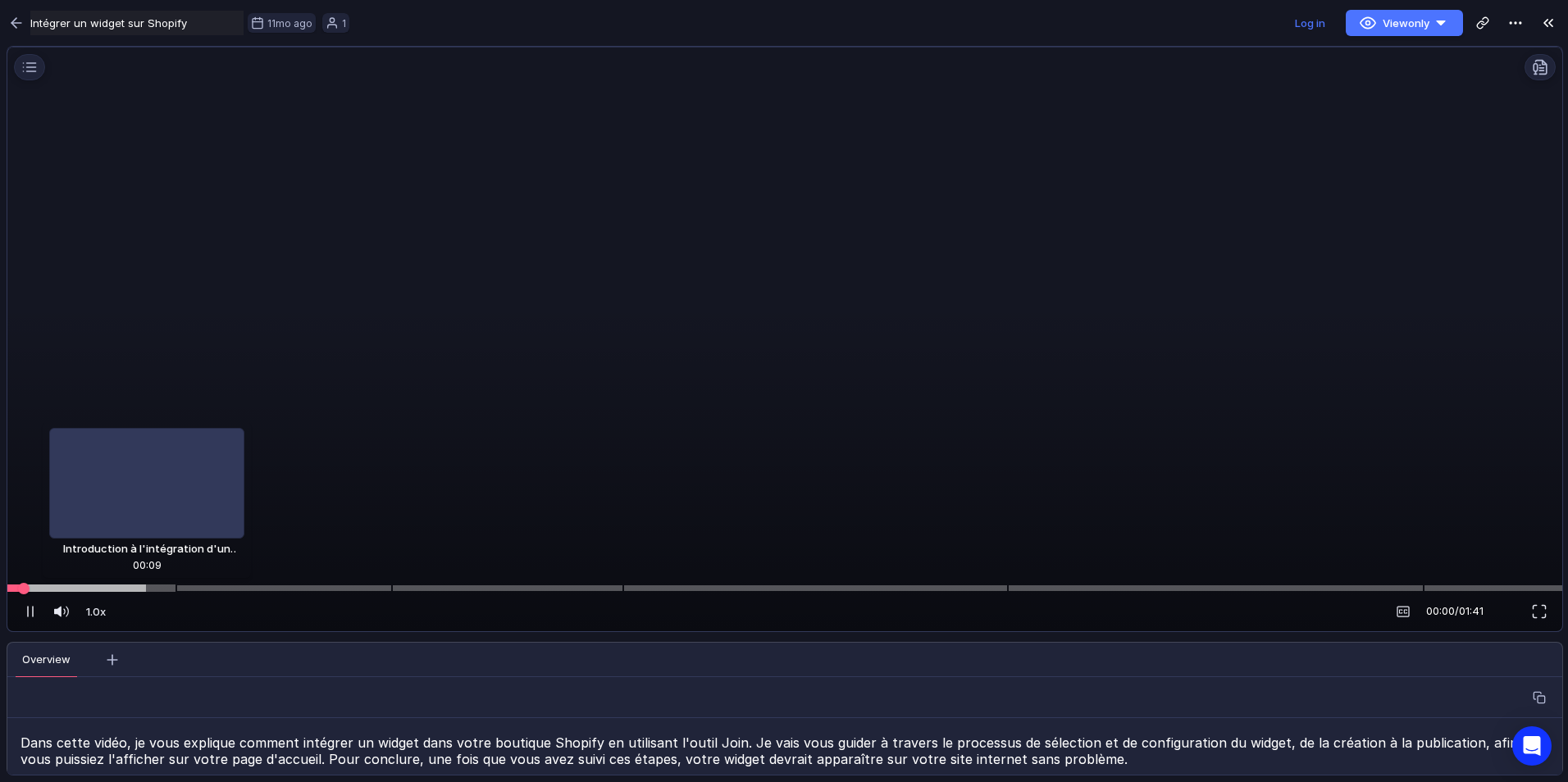 click at bounding box center (785, 588) 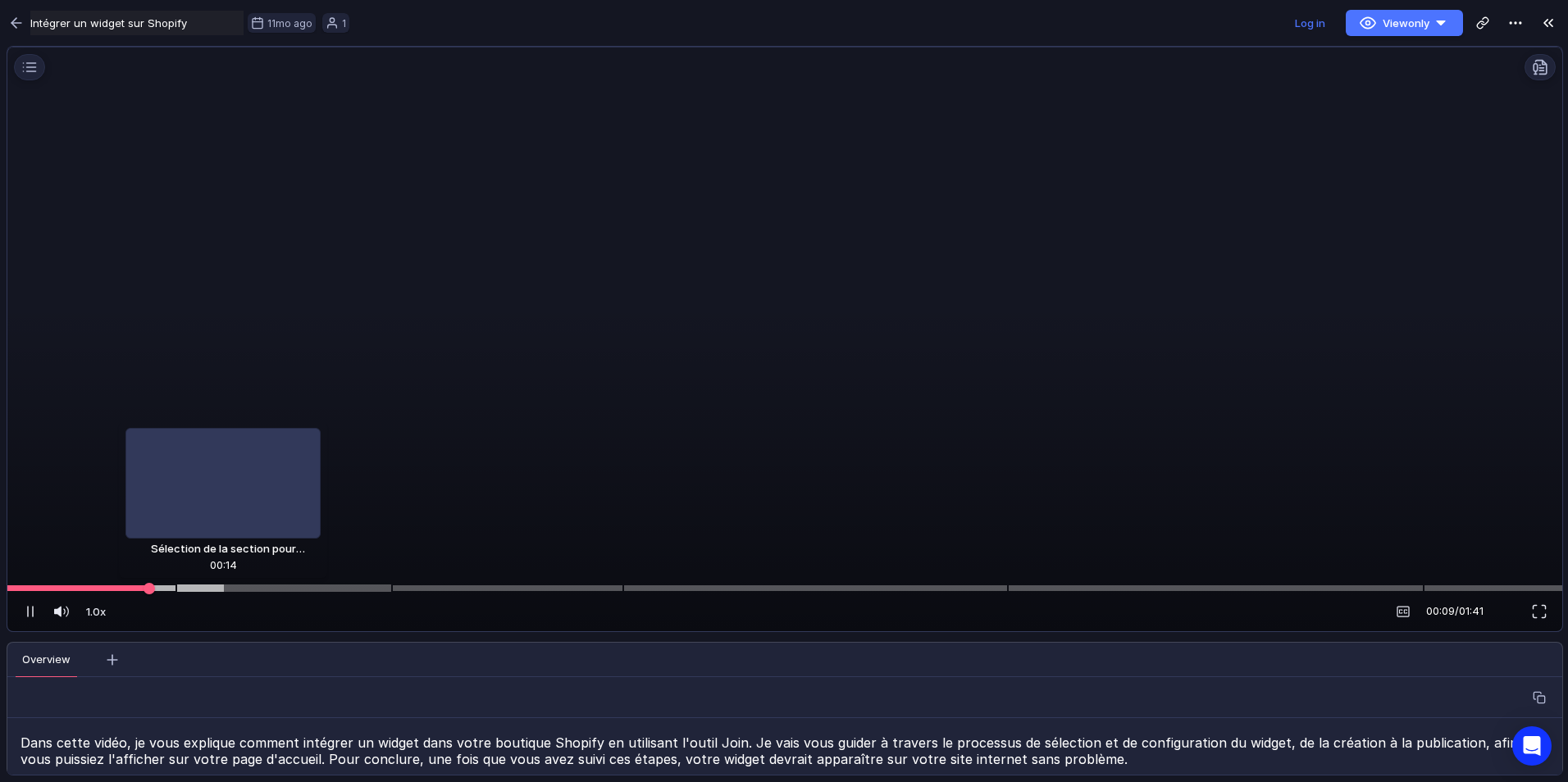 click at bounding box center (785, 588) 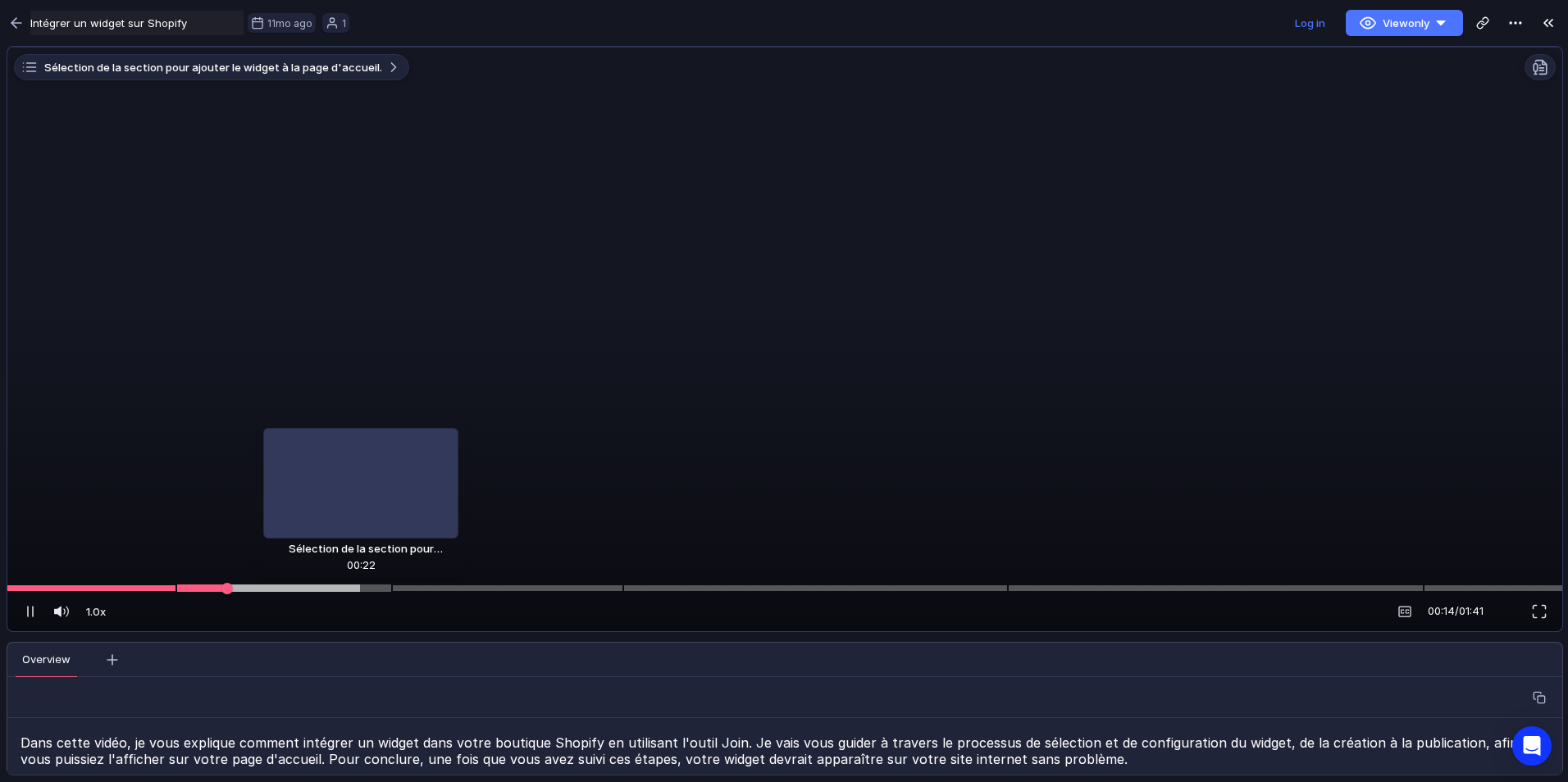 click at bounding box center (785, 588) 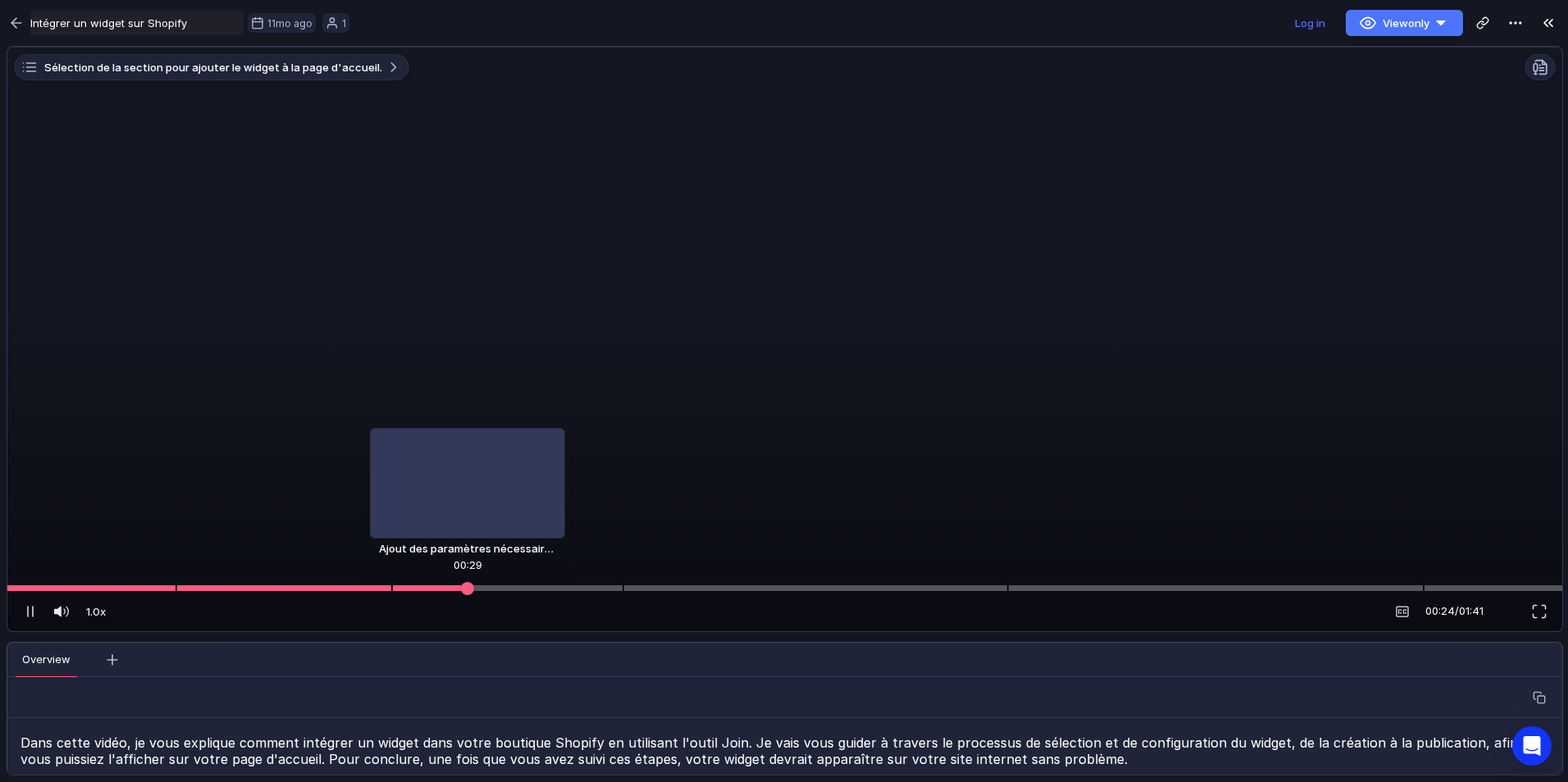 click at bounding box center (785, 588) 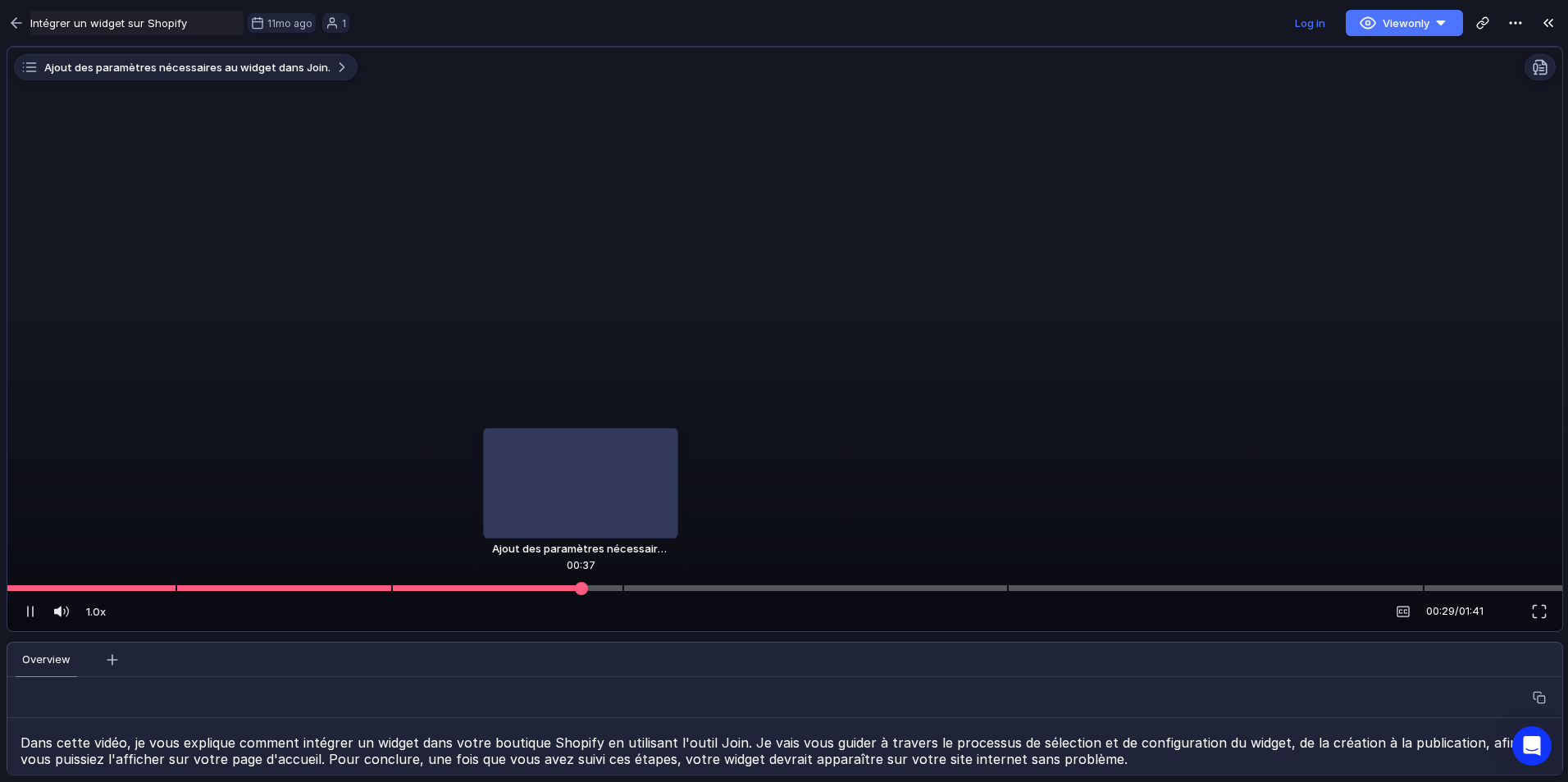 click at bounding box center [785, 588] 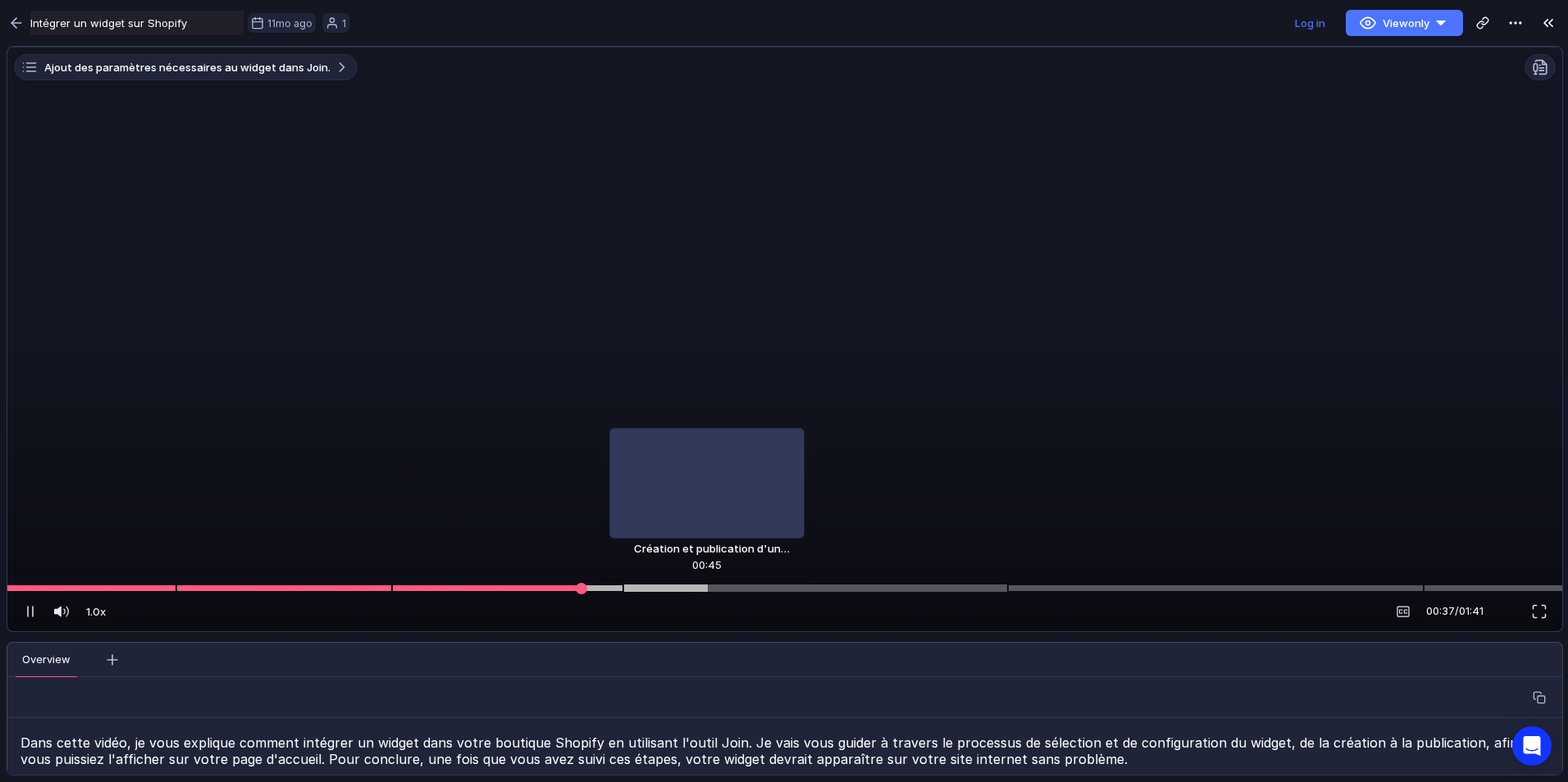 click at bounding box center [785, 588] 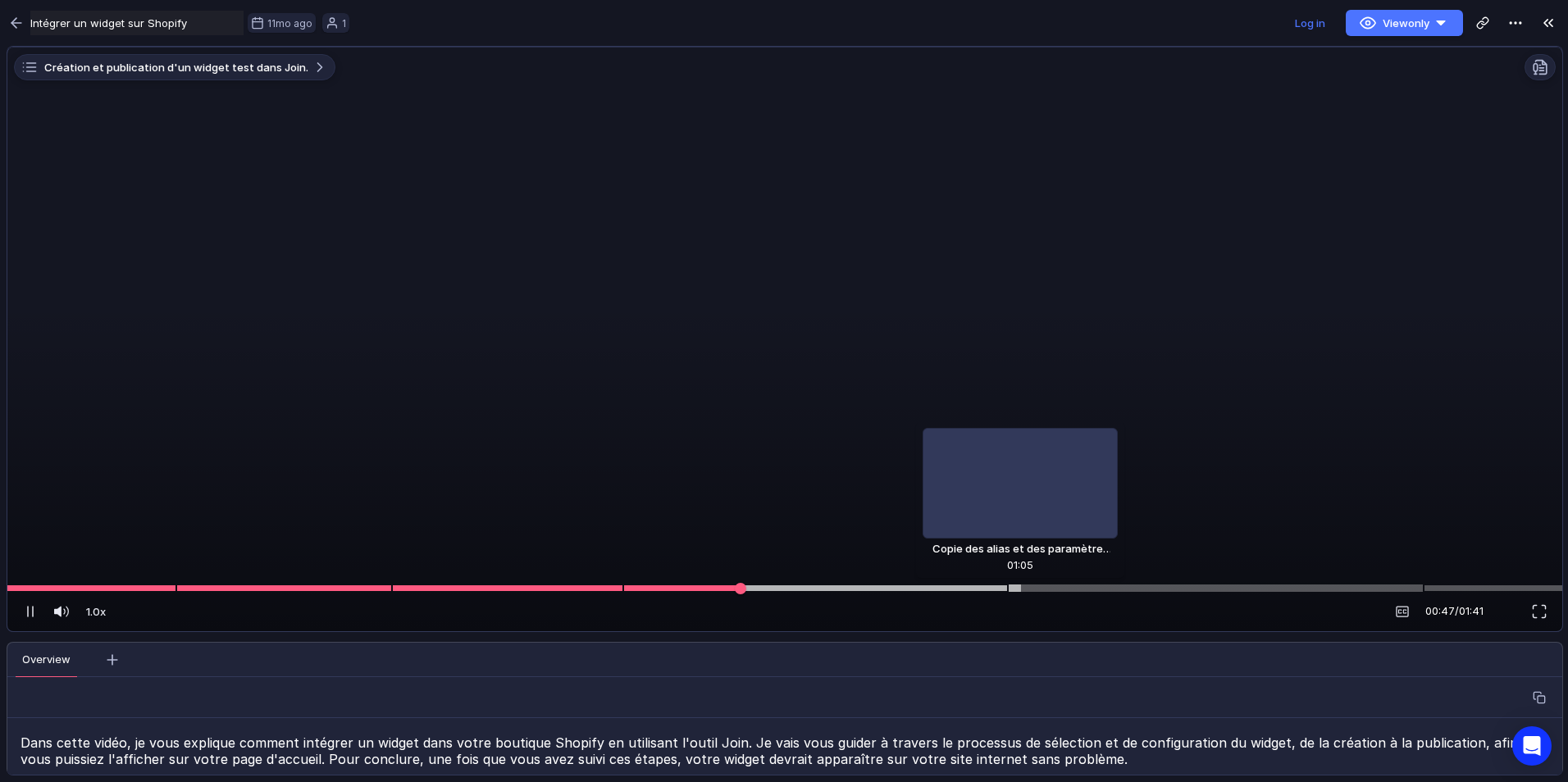 click at bounding box center [785, 588] 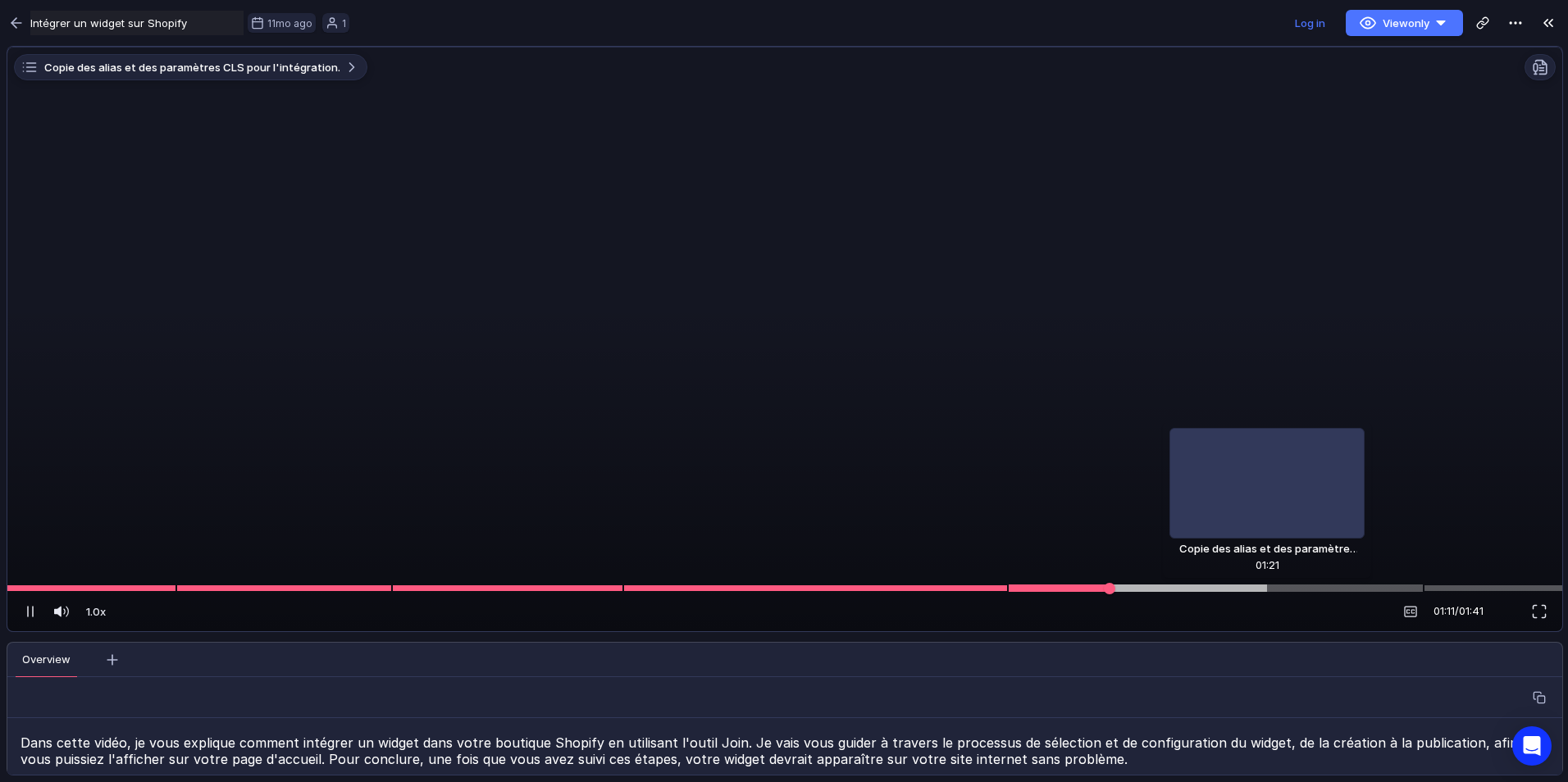 click at bounding box center [785, 588] 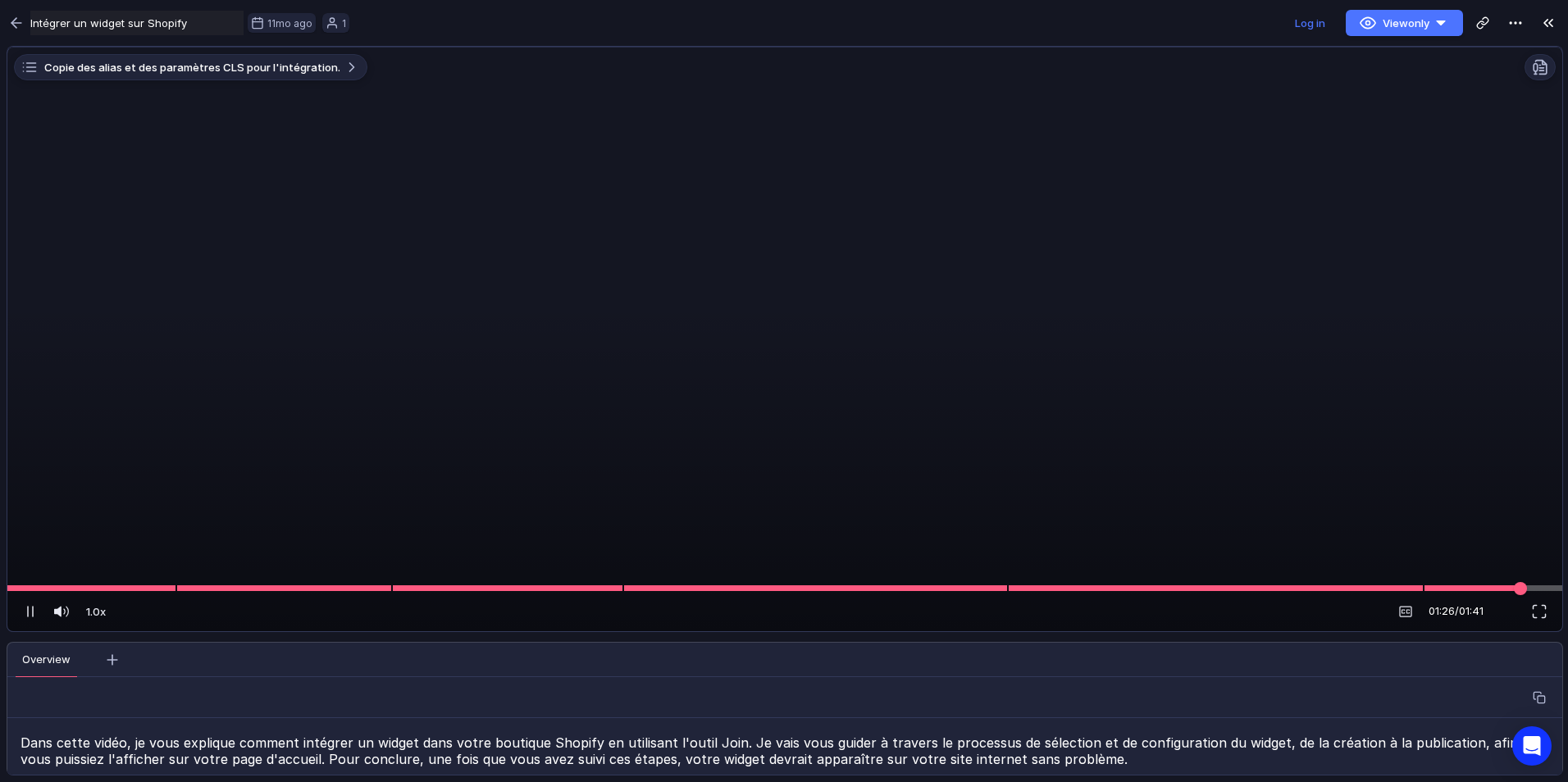 click at bounding box center [785, 588] 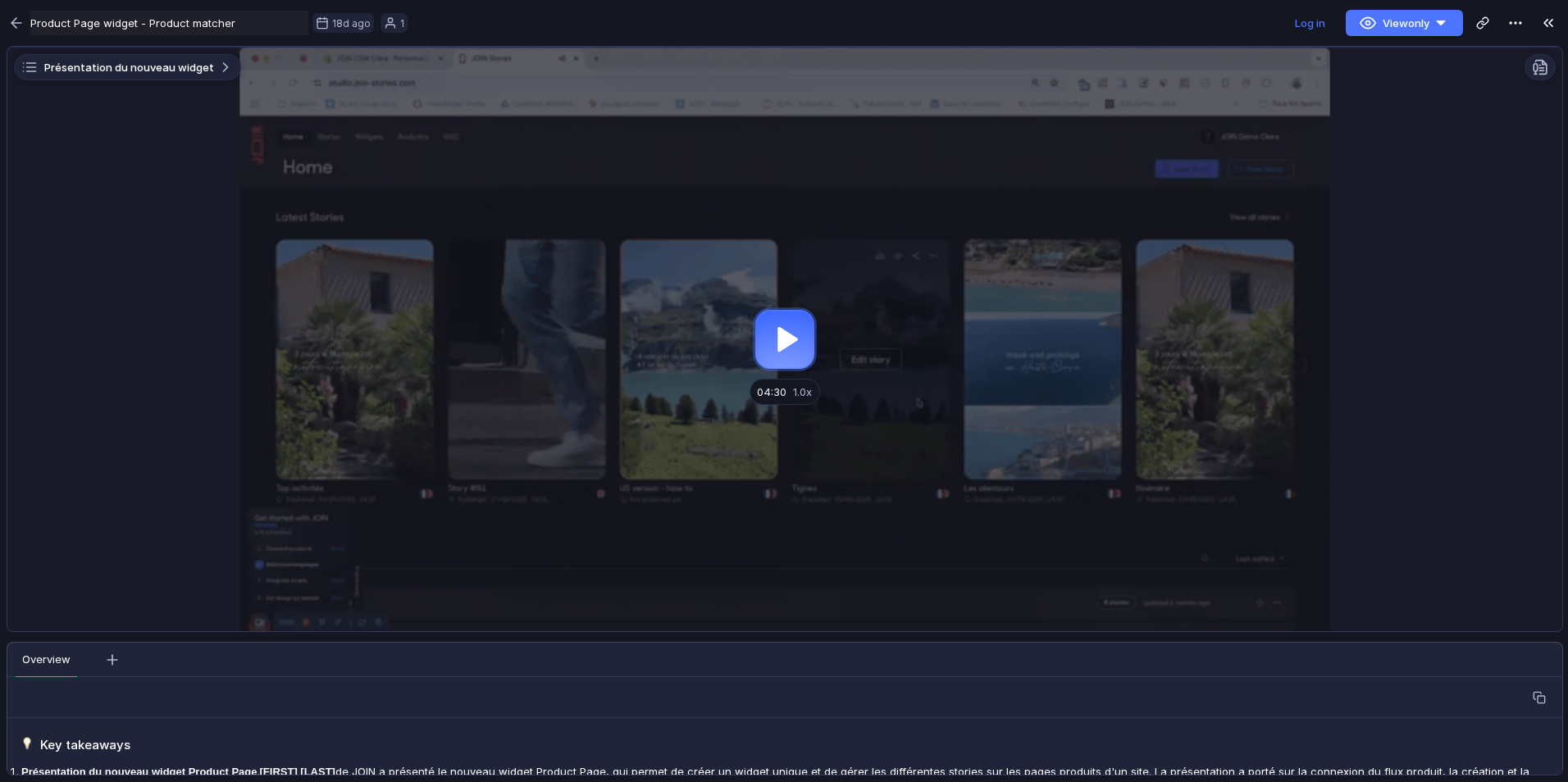 scroll, scrollTop: 0, scrollLeft: 0, axis: both 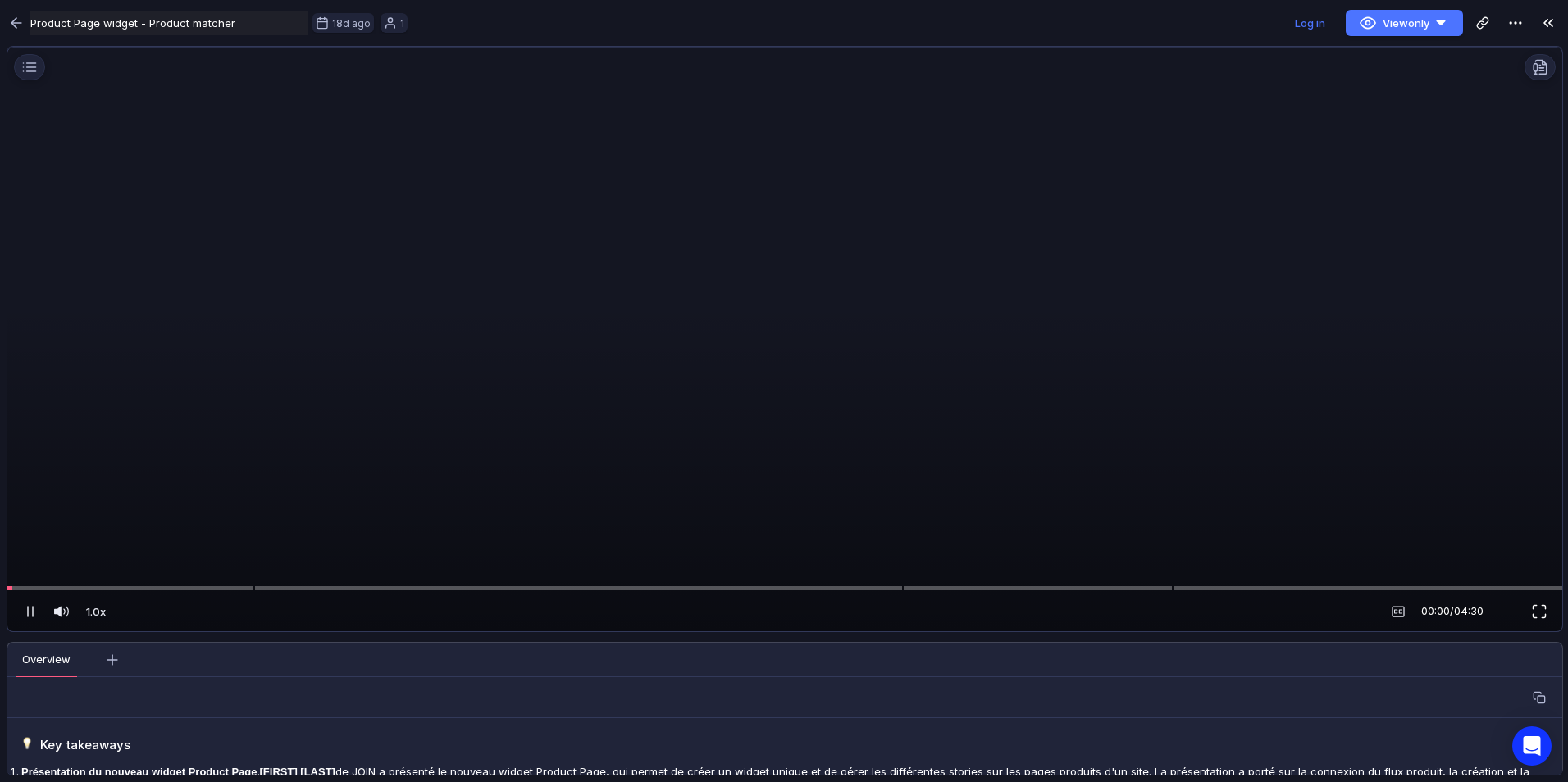click at bounding box center [1539, 612] 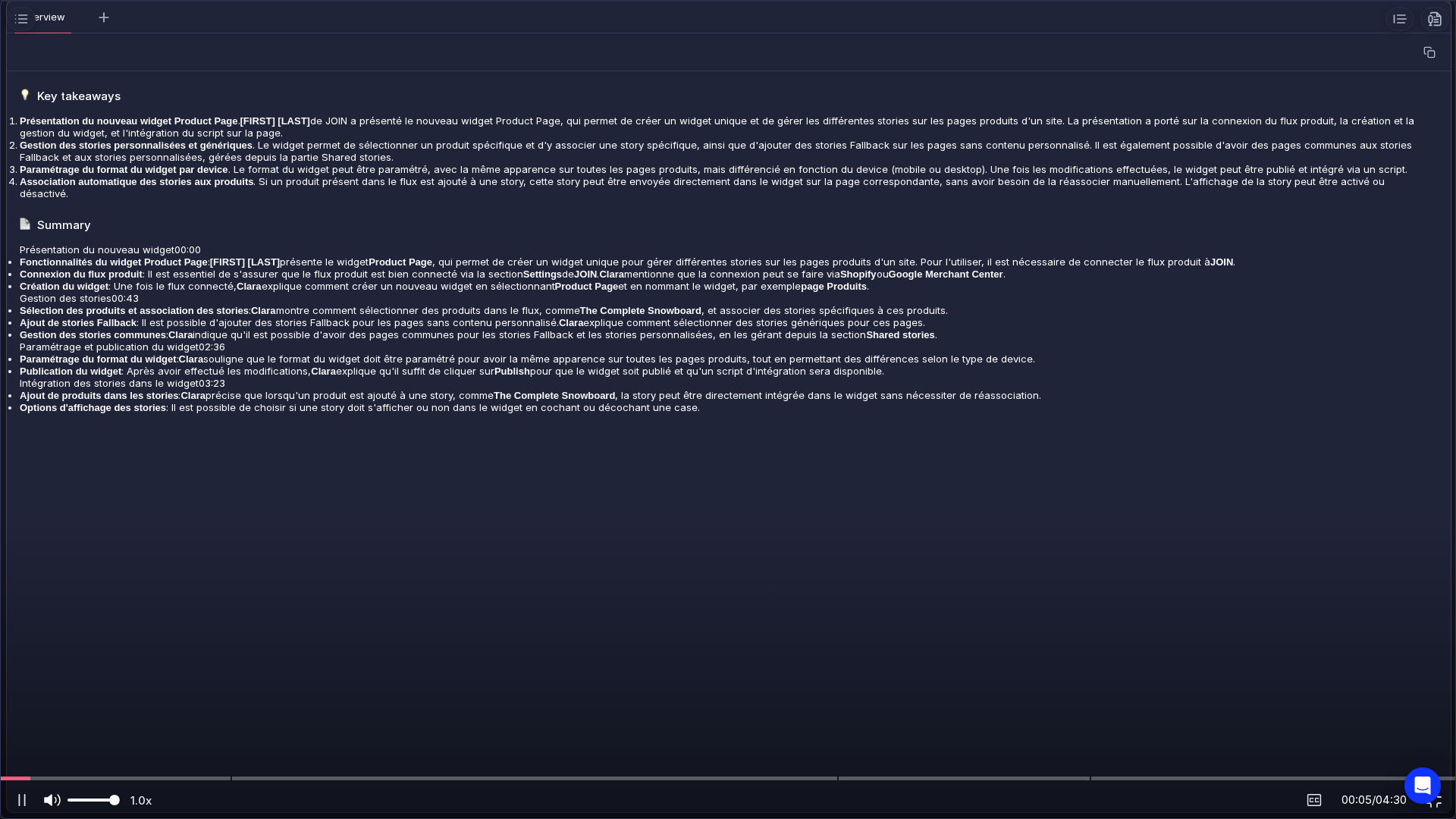 click on "1.0x 1.0x" at bounding box center (367, 800) 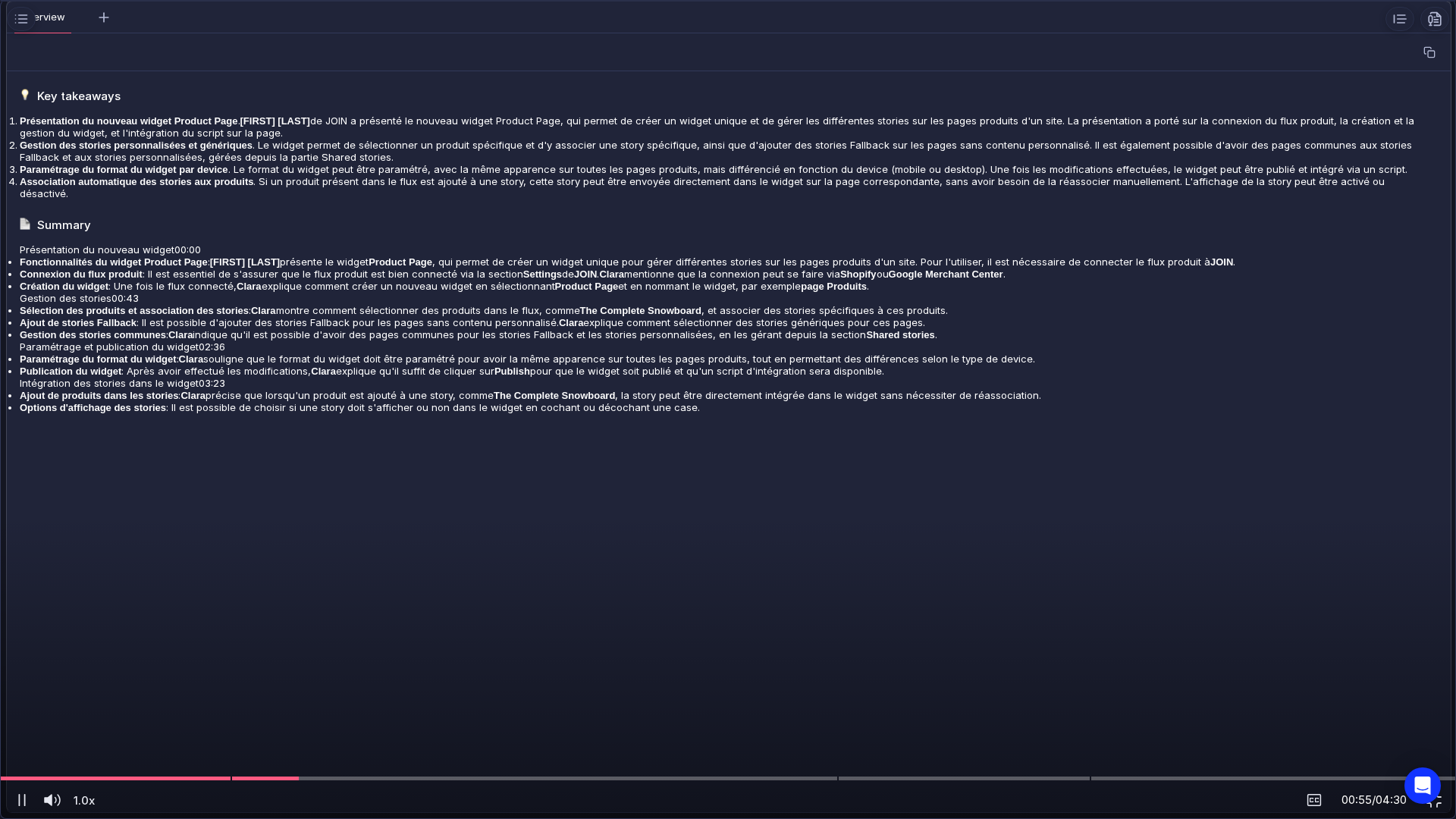 click at bounding box center (728, 410) 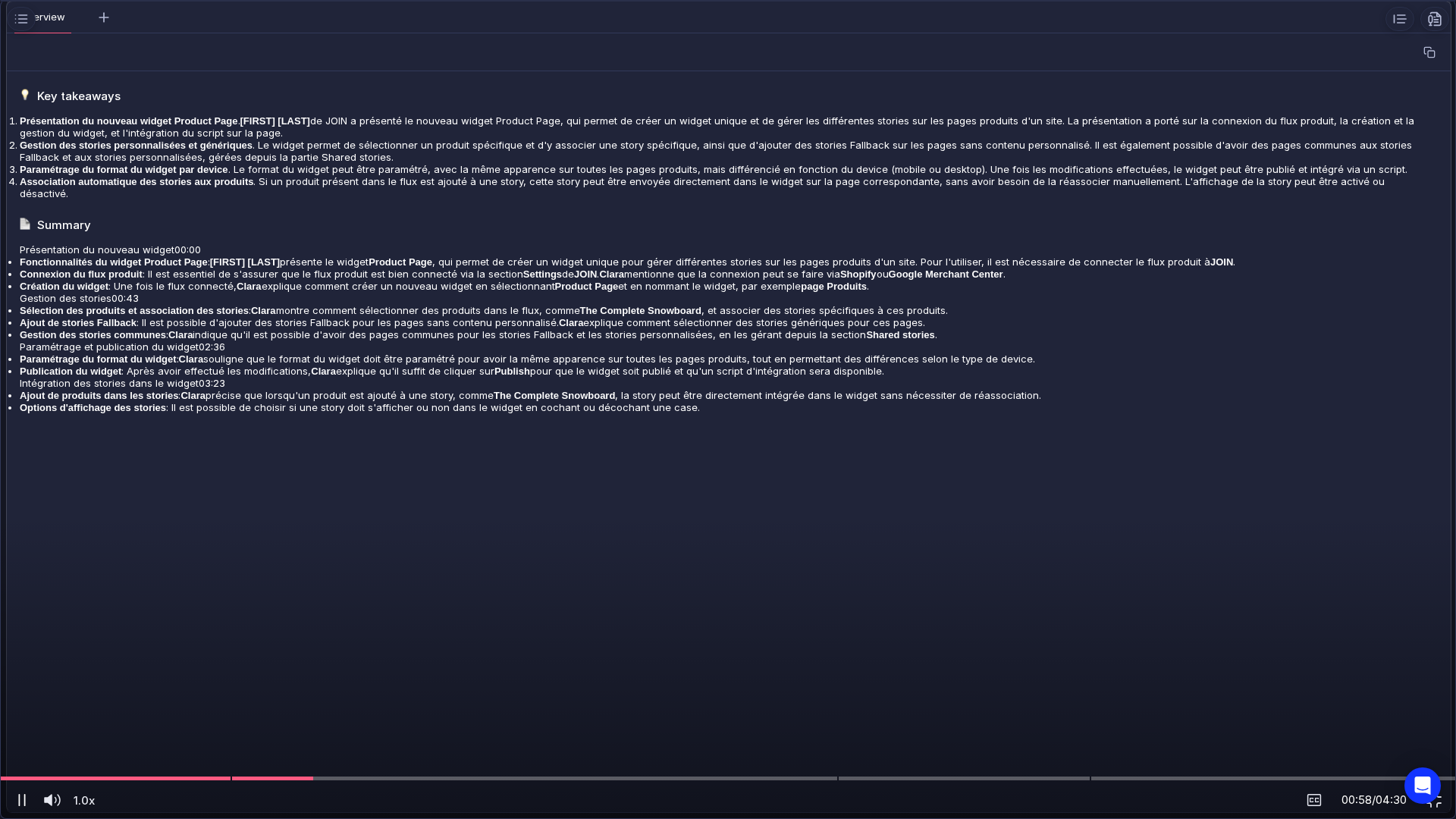 click at bounding box center (22, 800) 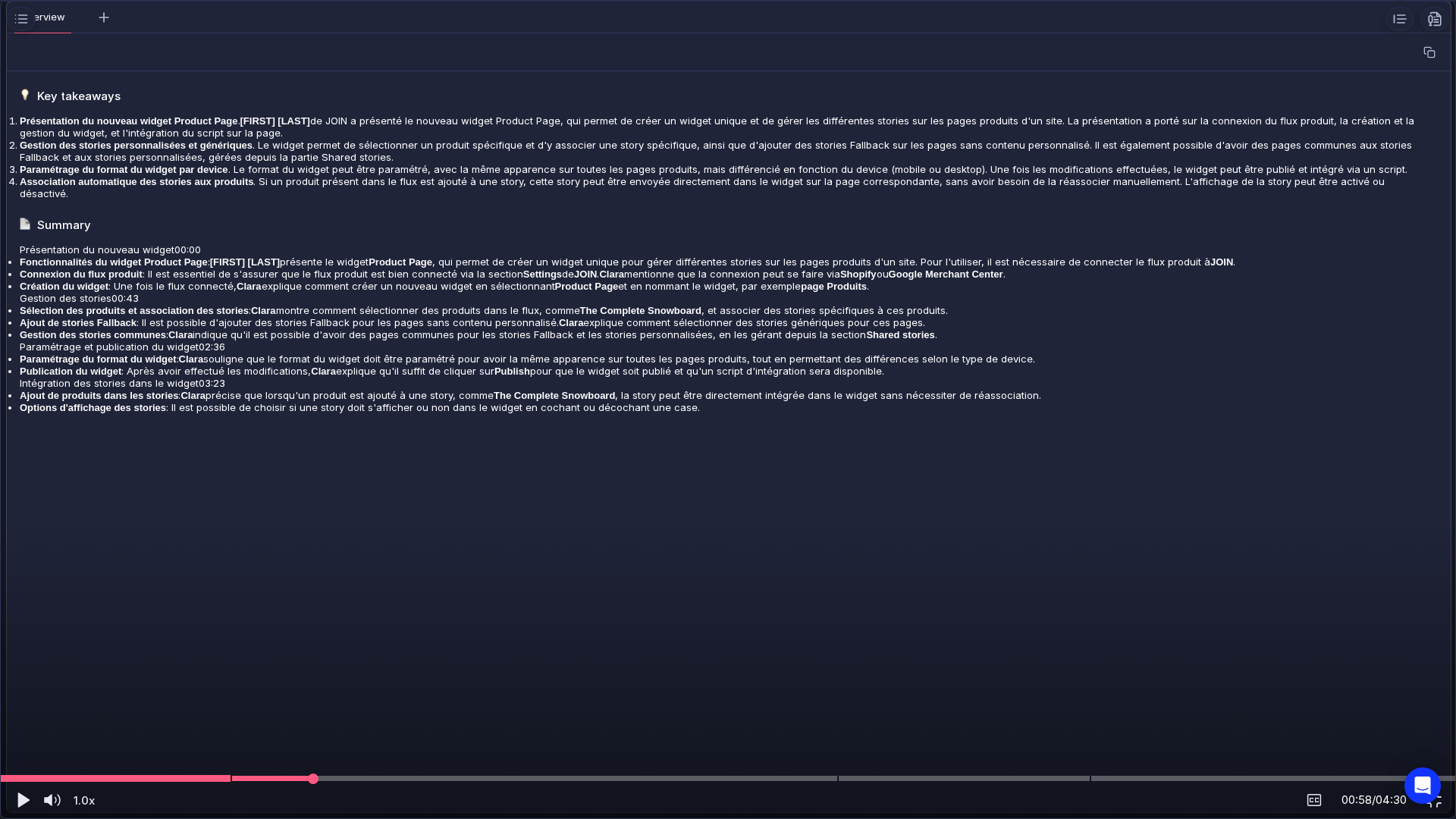 click at bounding box center (728, 778) 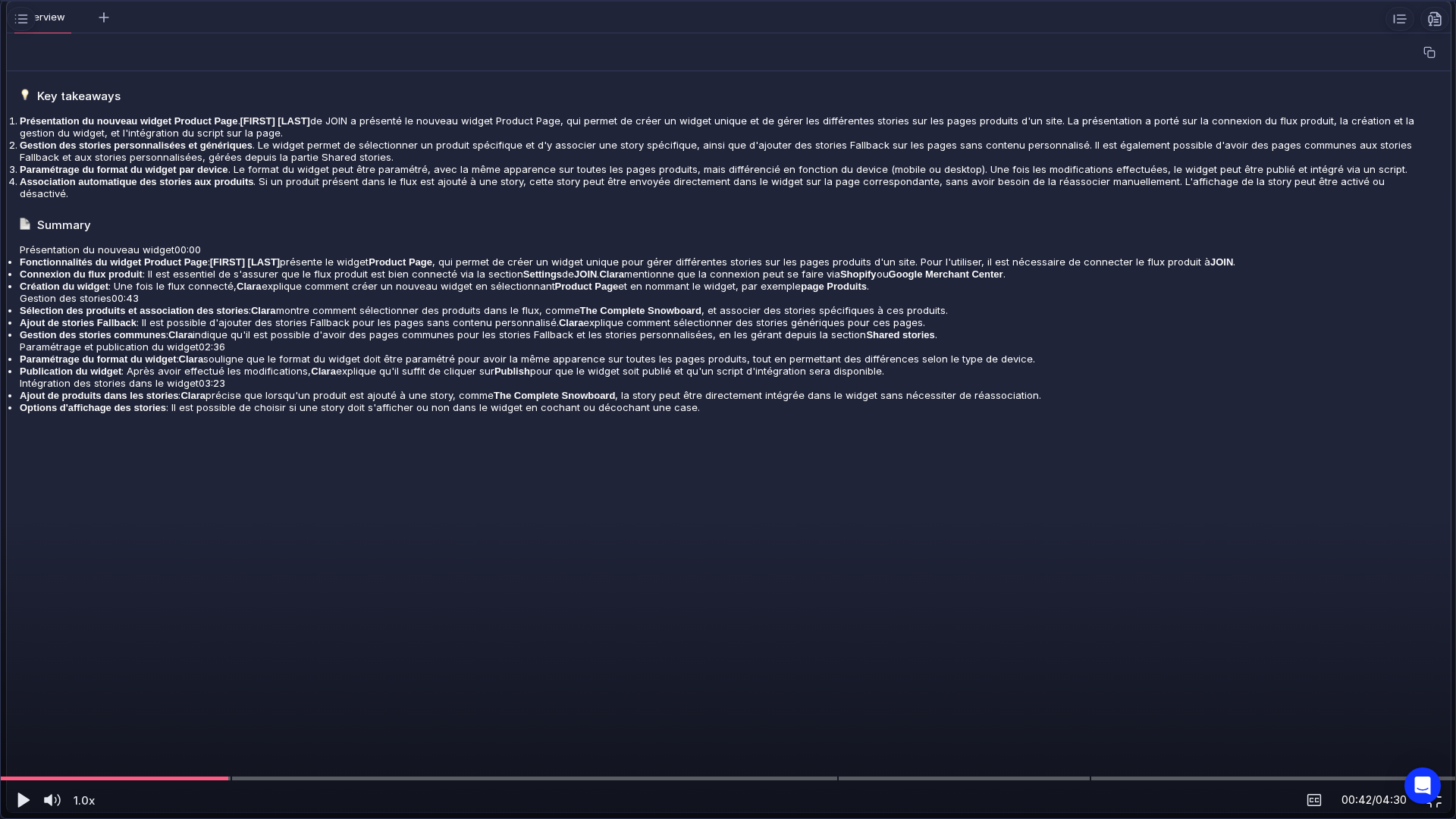 click at bounding box center (728, 410) 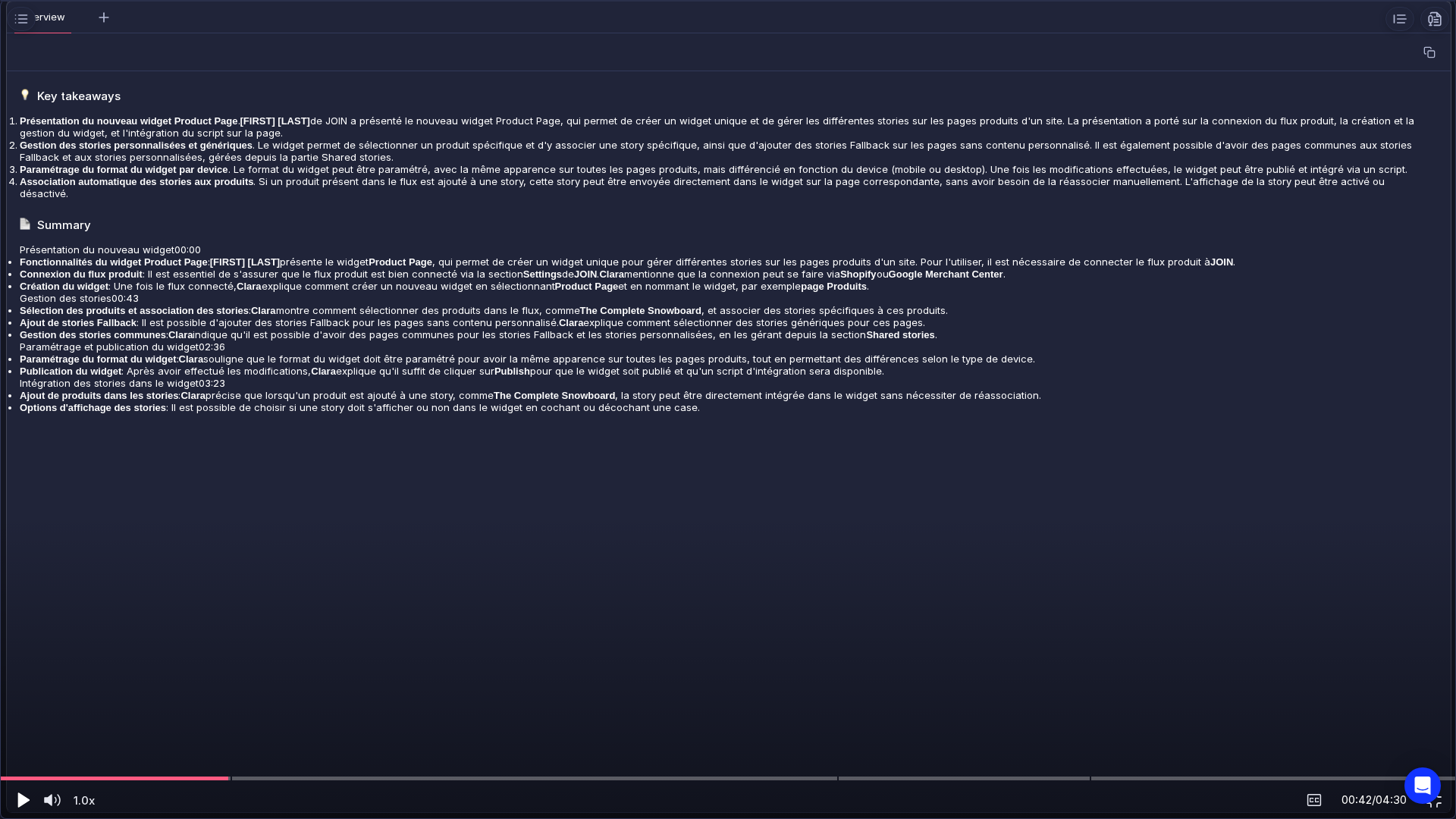 click at bounding box center (22, 800) 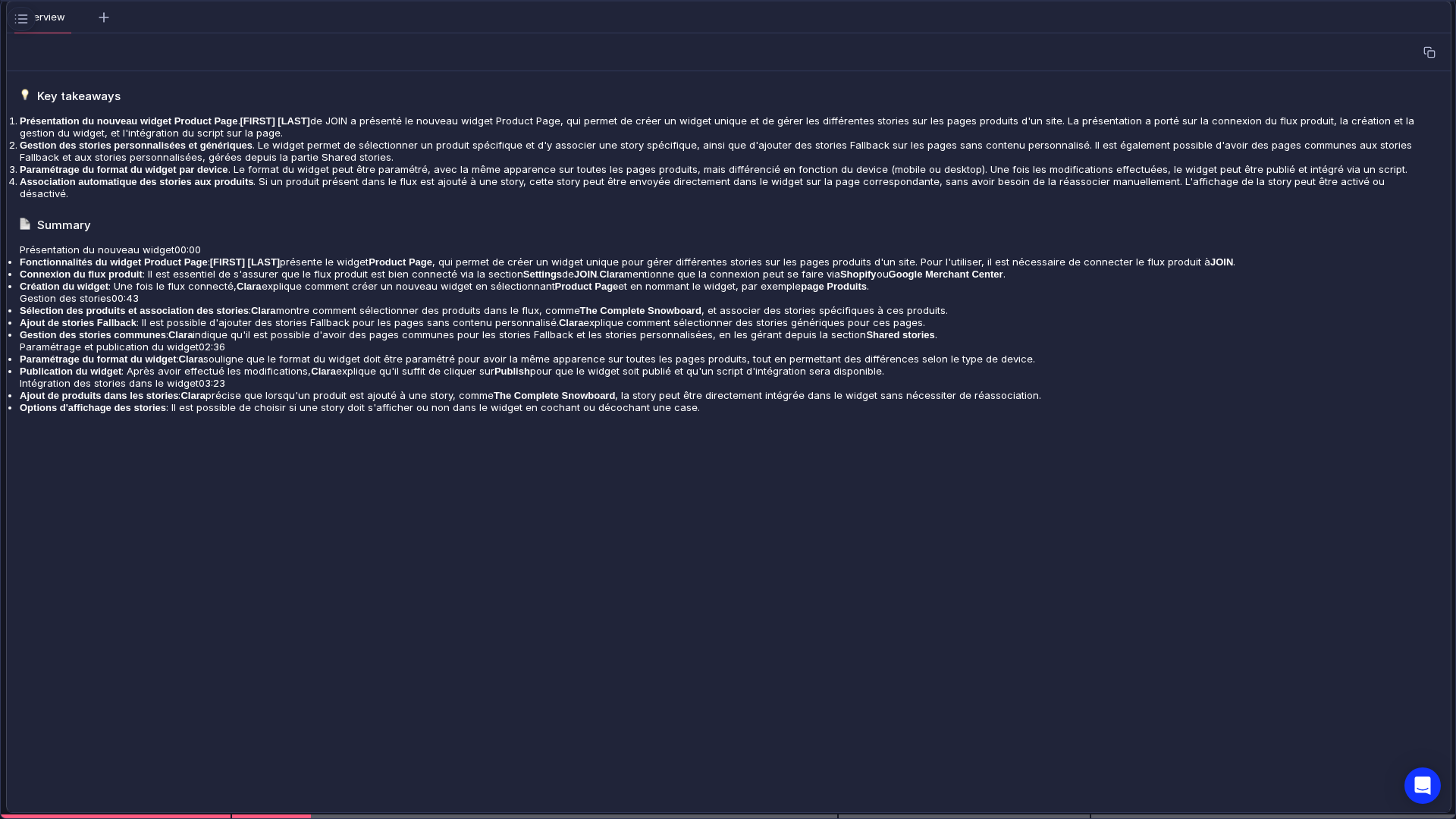 click at bounding box center (728, 410) 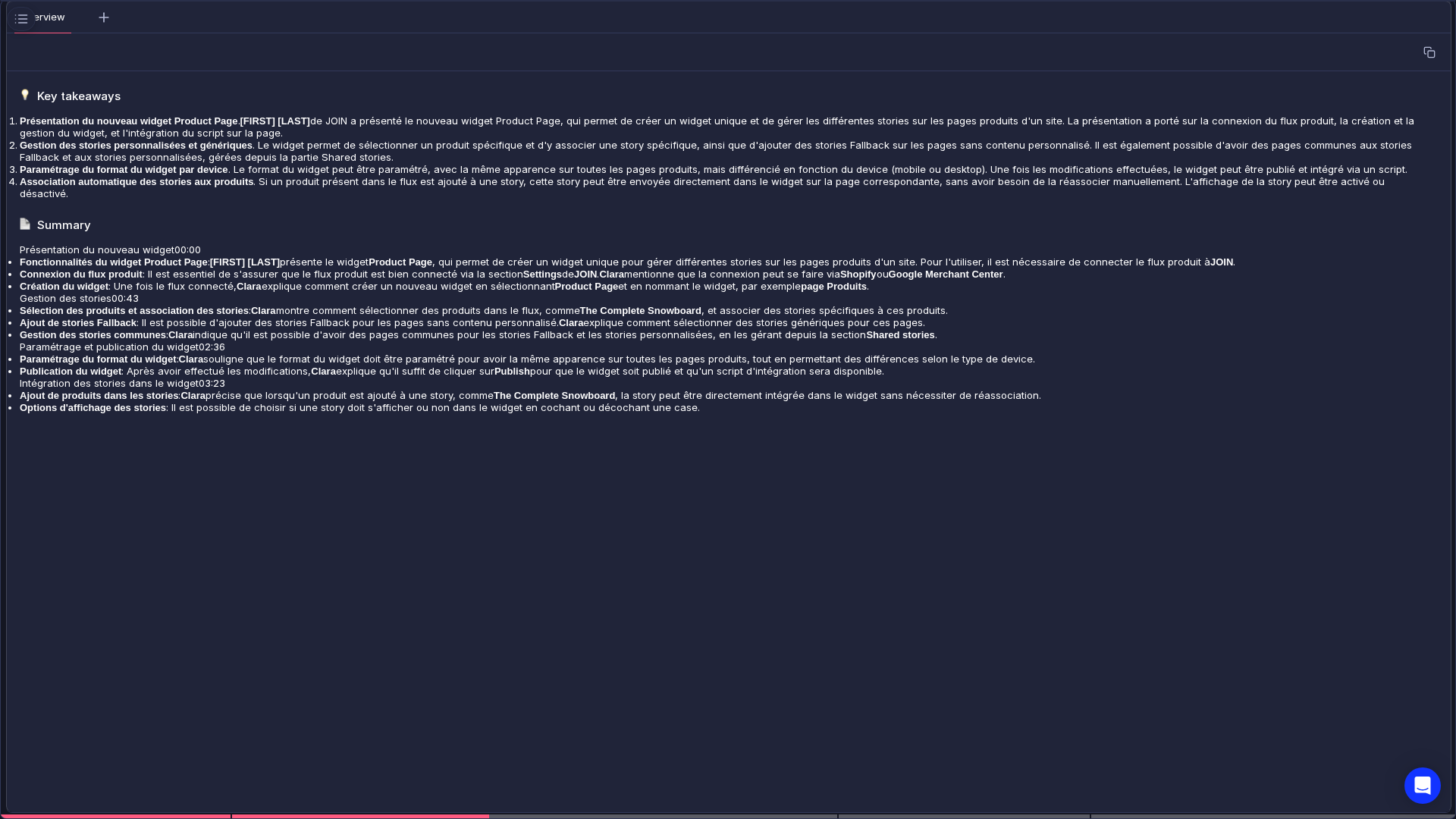 scroll, scrollTop: 204, scrollLeft: 0, axis: vertical 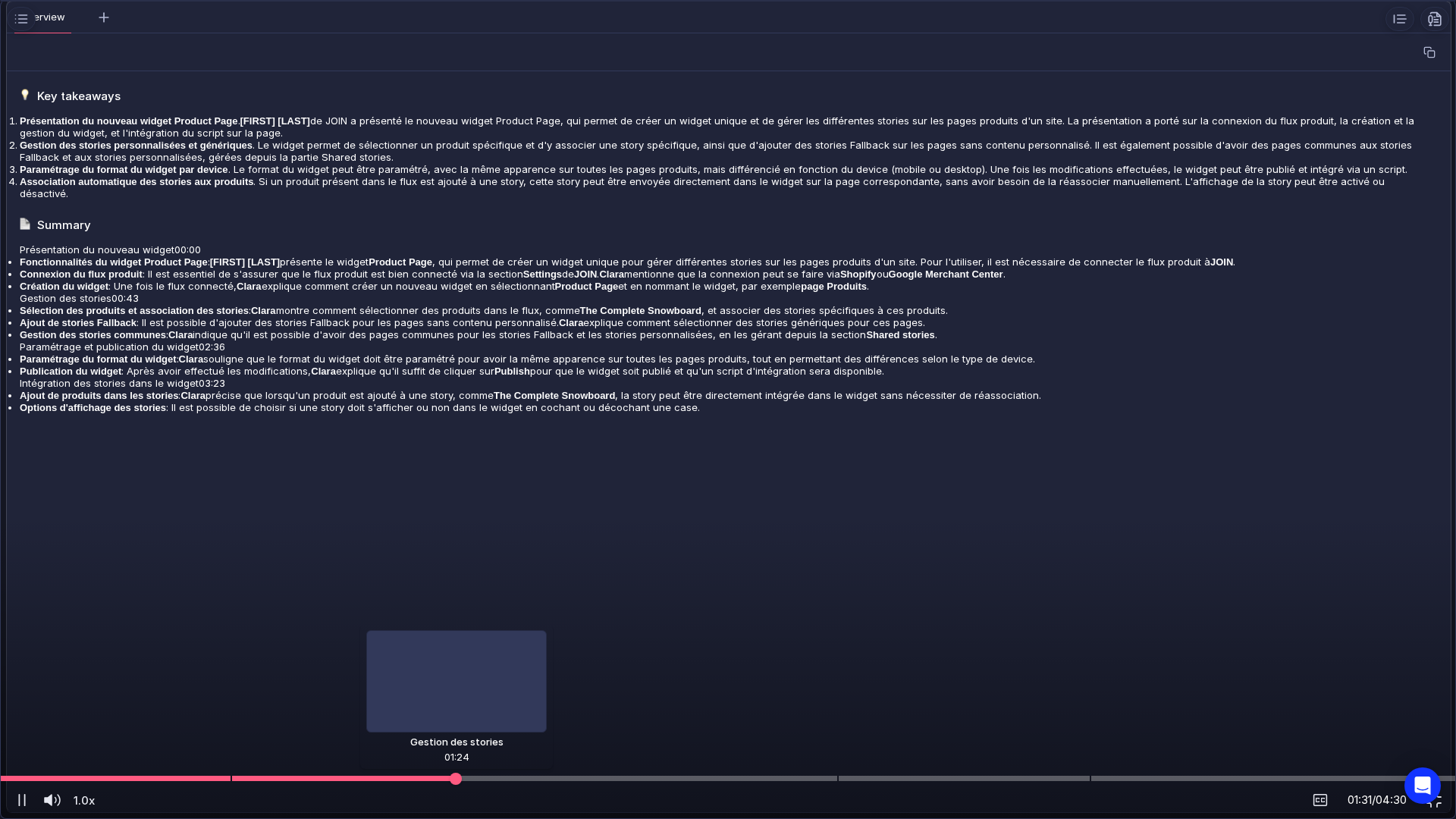 click at bounding box center (728, 778) 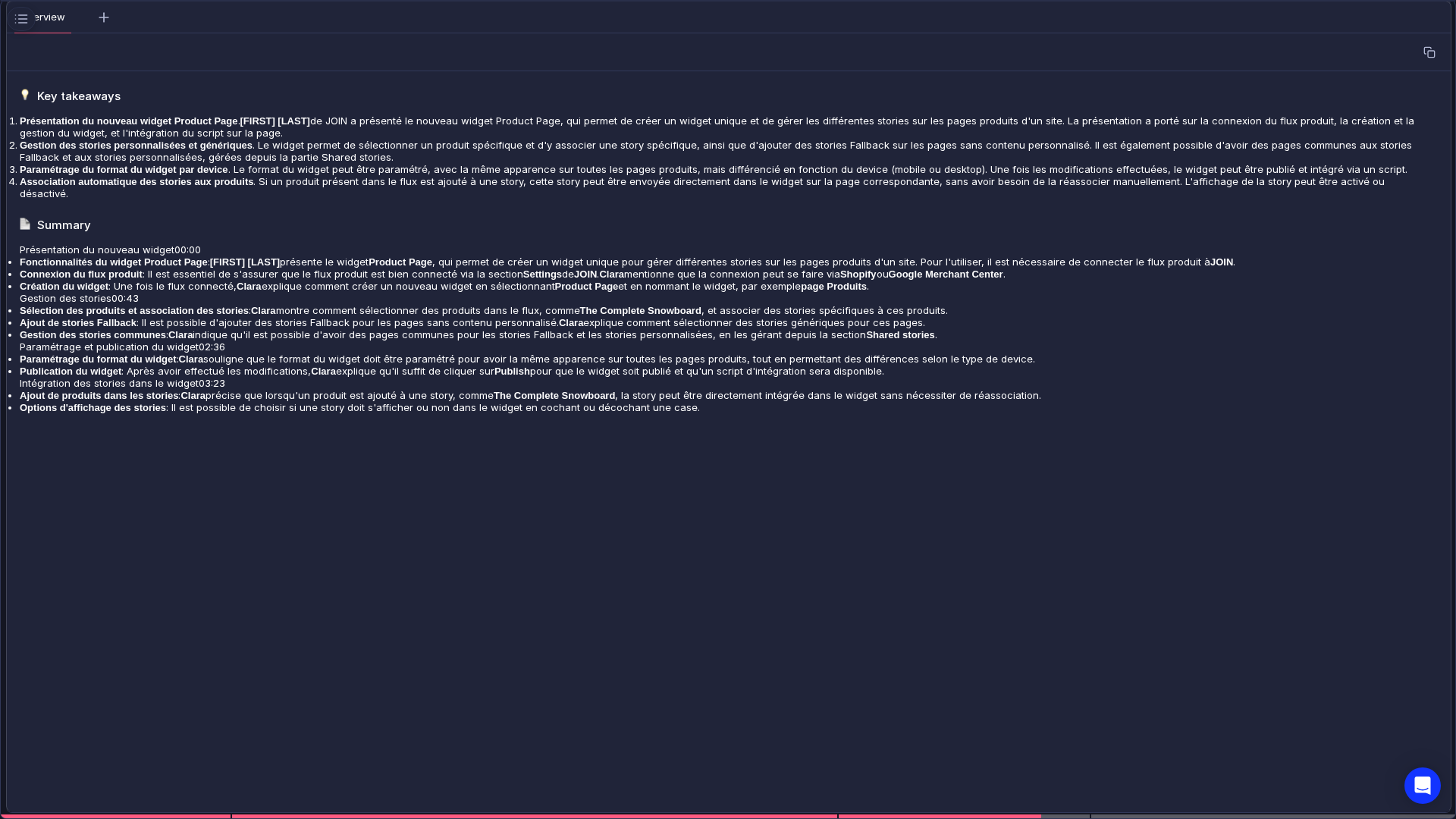 scroll, scrollTop: 720, scrollLeft: 0, axis: vertical 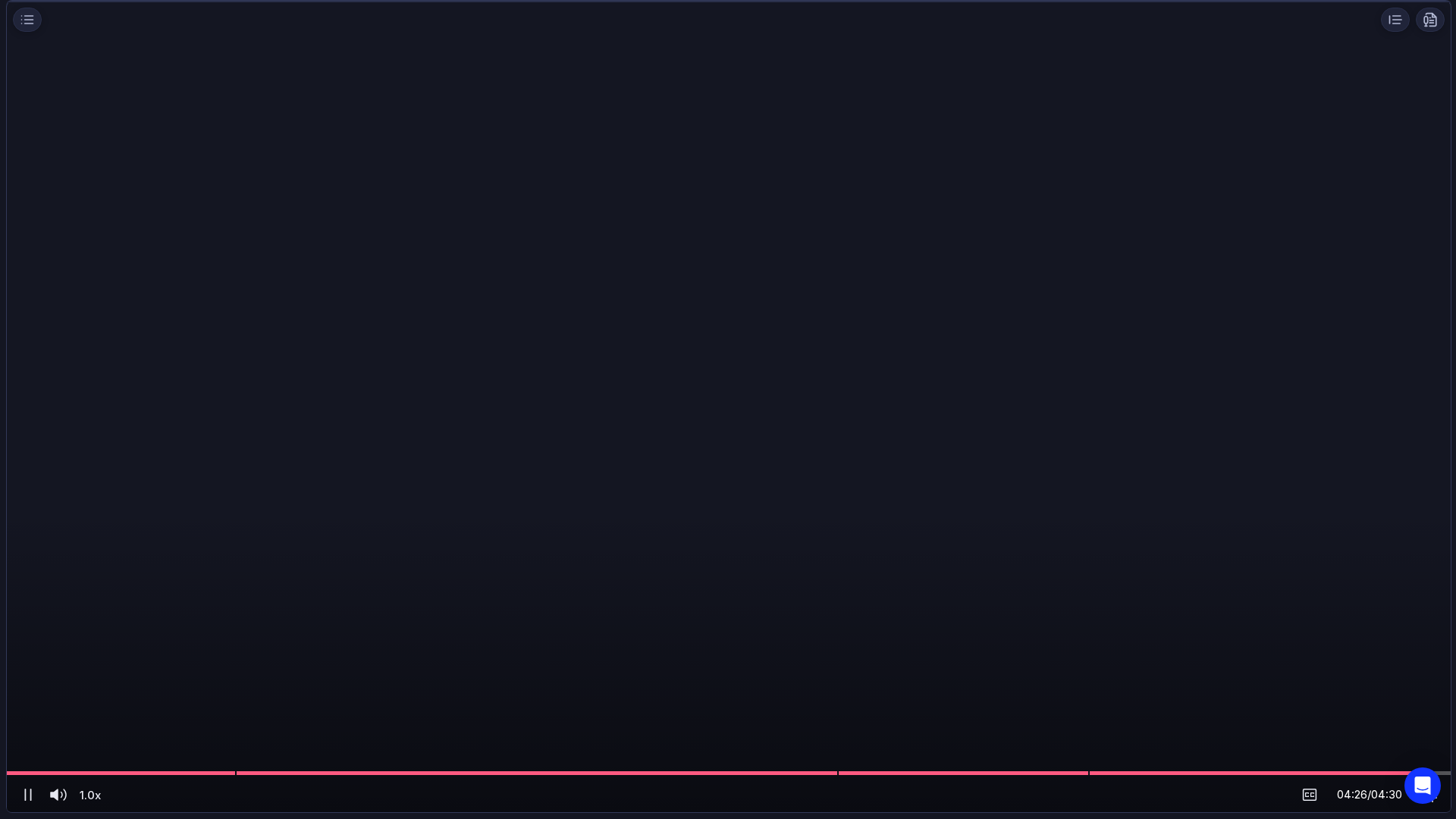 click at bounding box center [1429, 795] 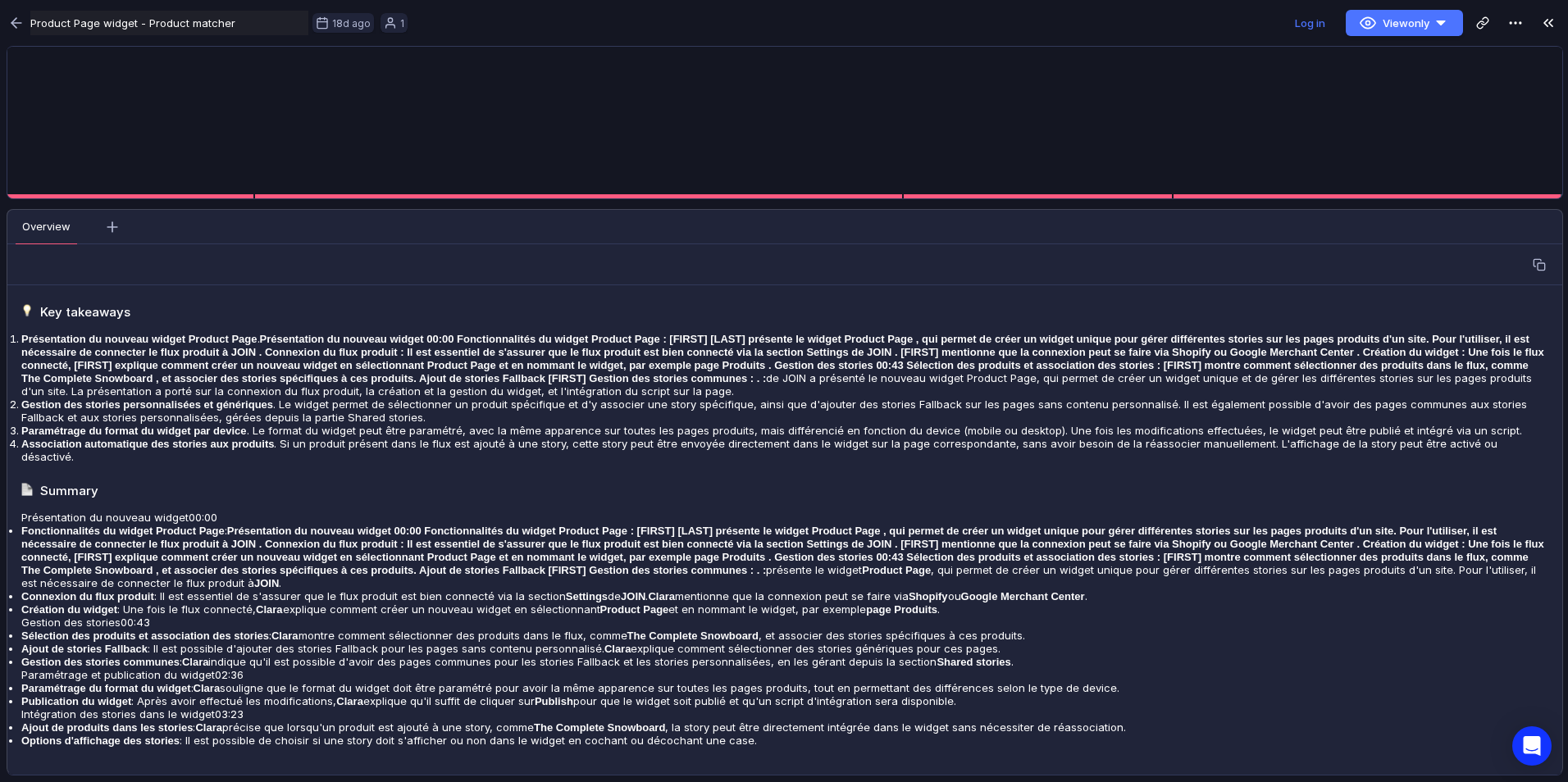 scroll, scrollTop: 521, scrollLeft: 0, axis: vertical 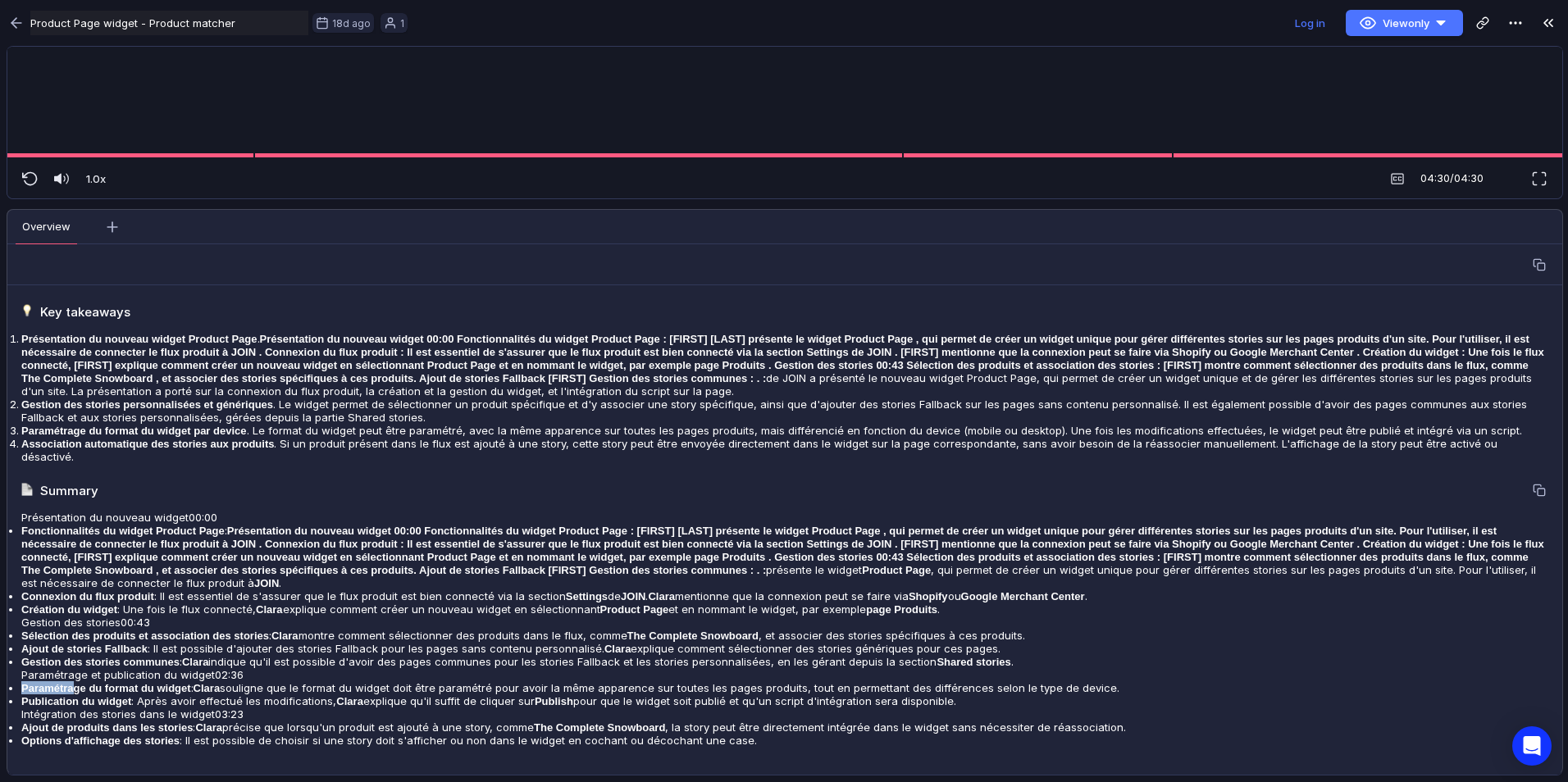 drag, startPoint x: 90, startPoint y: 641, endPoint x: 643, endPoint y: 629, distance: 553.1302 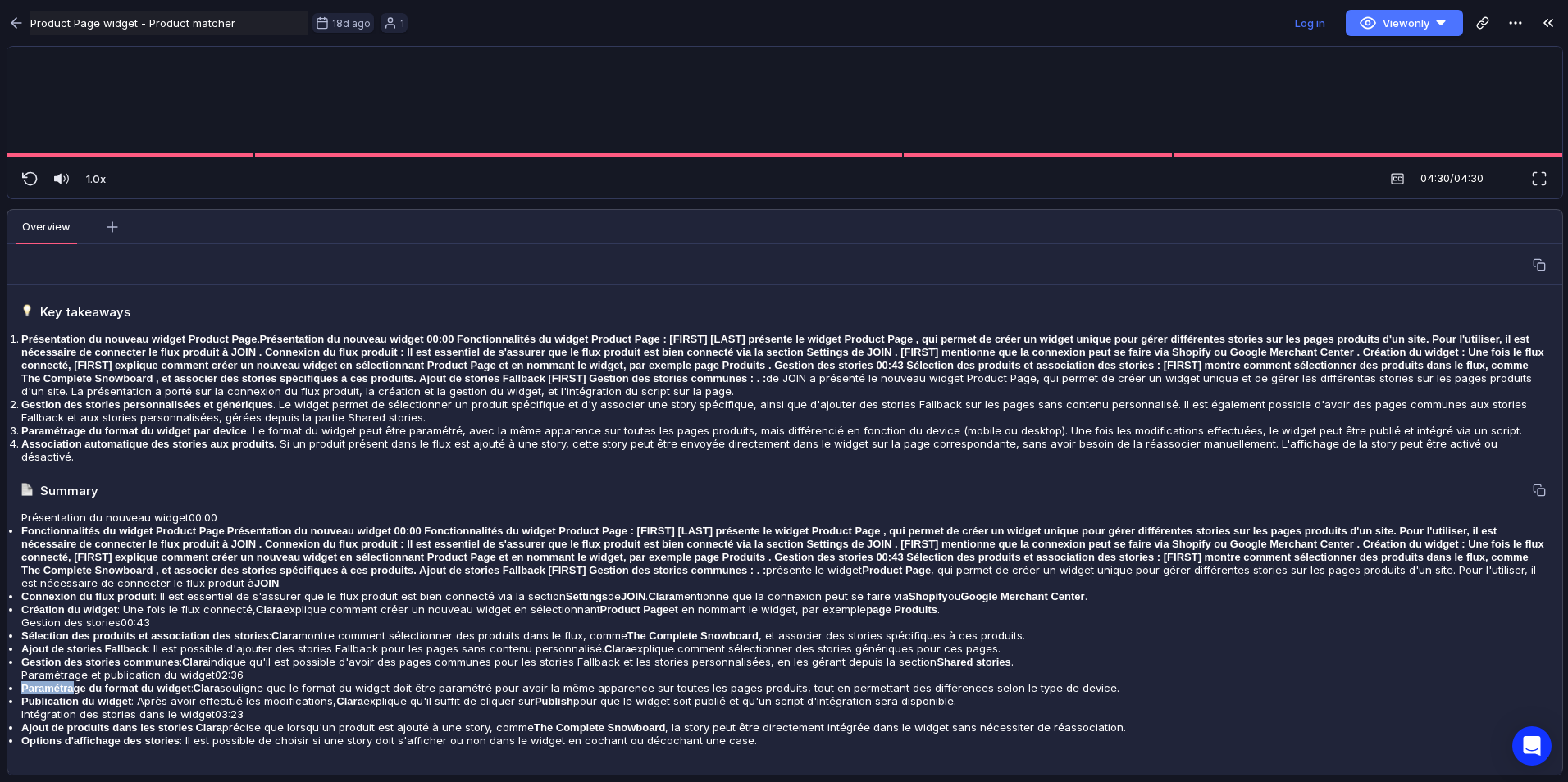 click on "Key takeaways Présentation du nouveau widget Product Page .  [FIRST] [LAST]  de JOIN a présenté le nouveau widget Product Page, qui permet de créer un widget unique et de gérer les différentes stories sur les pages produits d'un site. La présentation a porté sur la connexion du flux produit, la création et la gestion du widget, et l'intégration du script sur la page. Gestion des stories personnalisées et génériques . Le widget permet de sélectionner un produit spécifique et d'y associer une story spécifique, ainsi que d'ajouter des stories Fallback sur les pages sans contenu personnalisé. Il est également possible d'avoir des pages communes aux stories Fallback et aux stories personnalisées, gérées depuis la partie Shared stories. Paramétrage du format du widget par device Association automatique des stories aux produits Summary Présentation du nouveau widget  00:00 Fonctionnalités du widget Product Page :  [FIRST] [LAST]  présente le widget  Product Page JOIN . Connexion du flux produit" at bounding box center (783, 398) 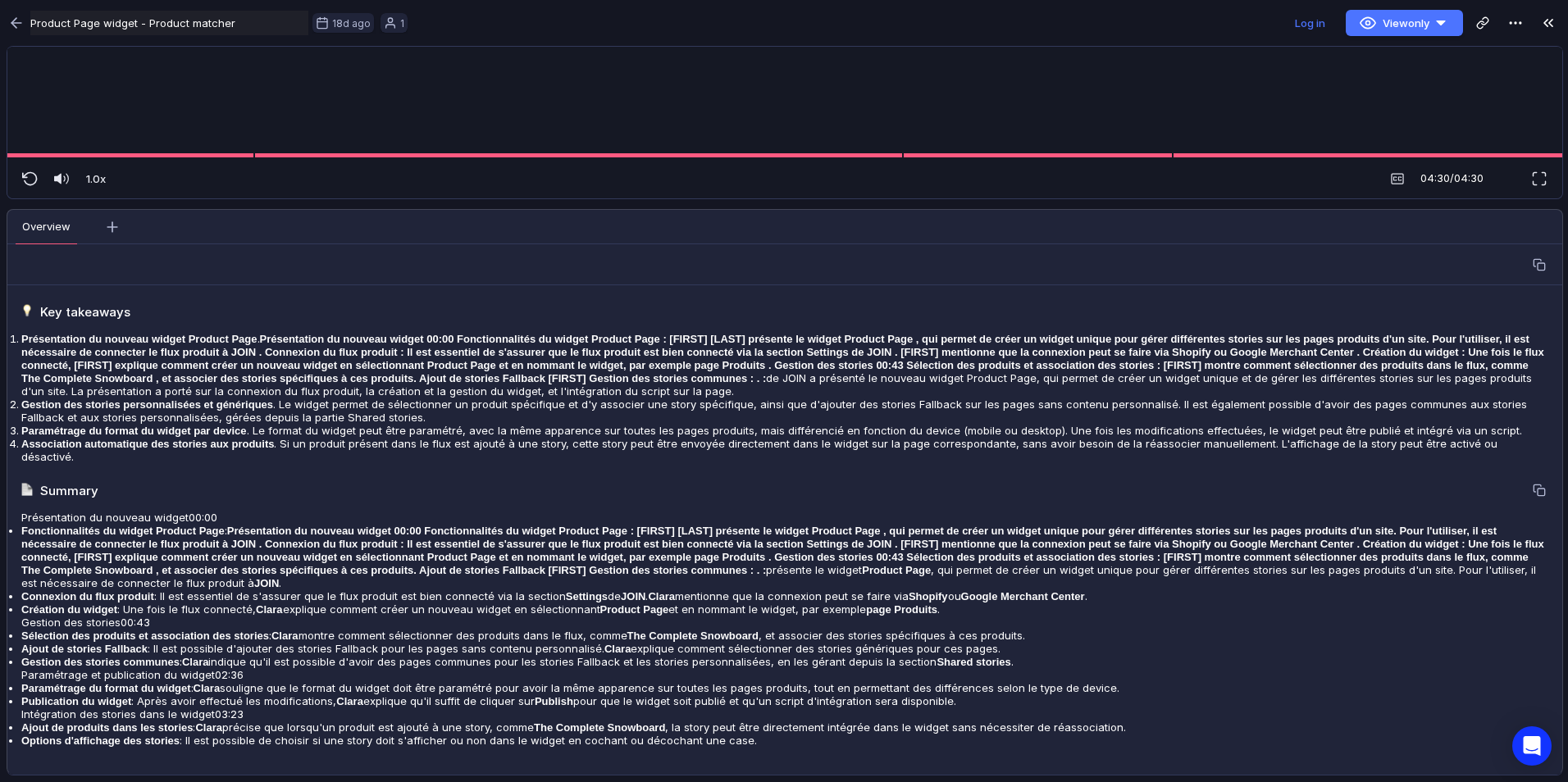 drag, startPoint x: 643, startPoint y: 629, endPoint x: 539, endPoint y: 619, distance: 104.47966 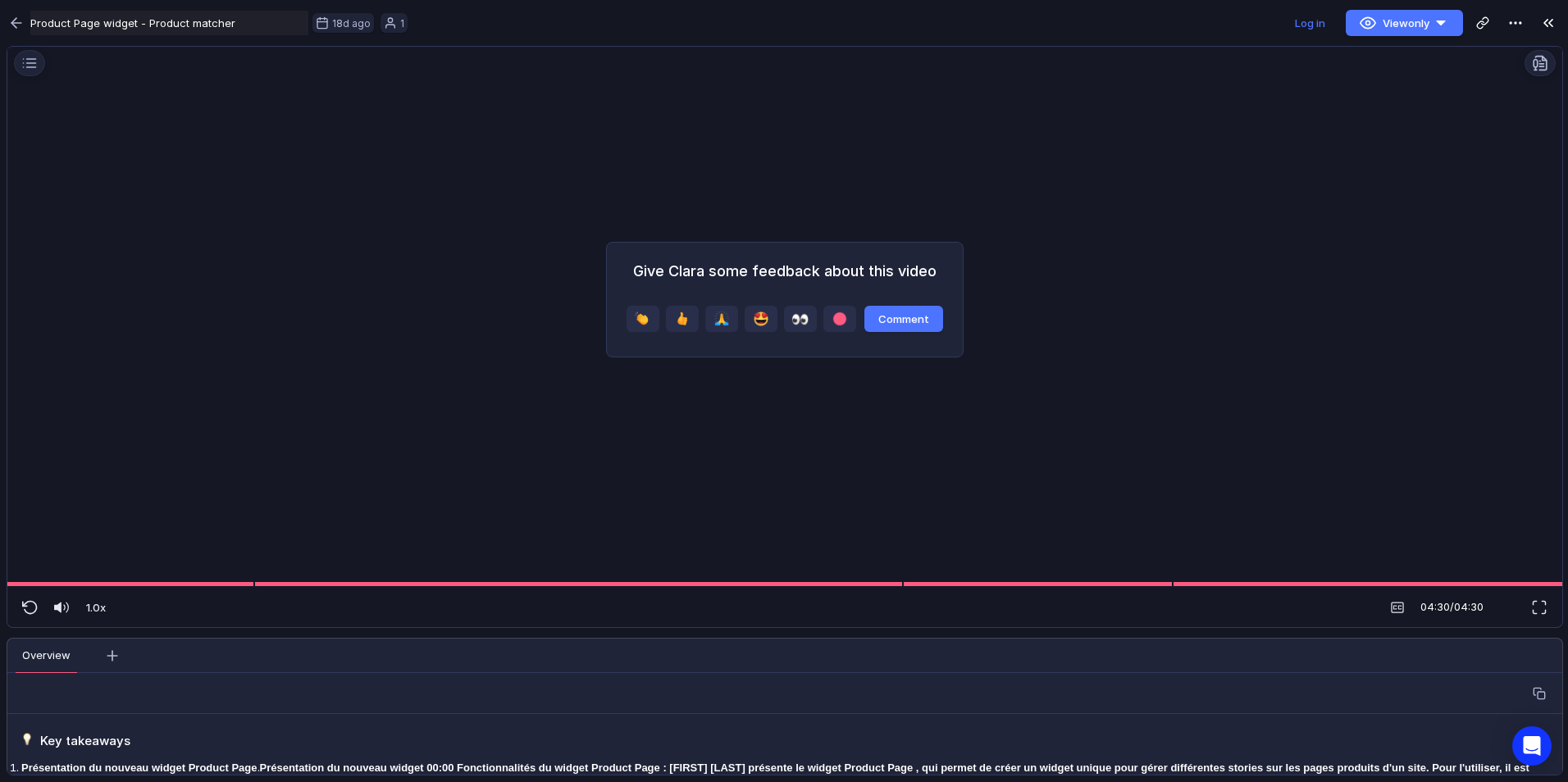 scroll, scrollTop: 0, scrollLeft: 0, axis: both 